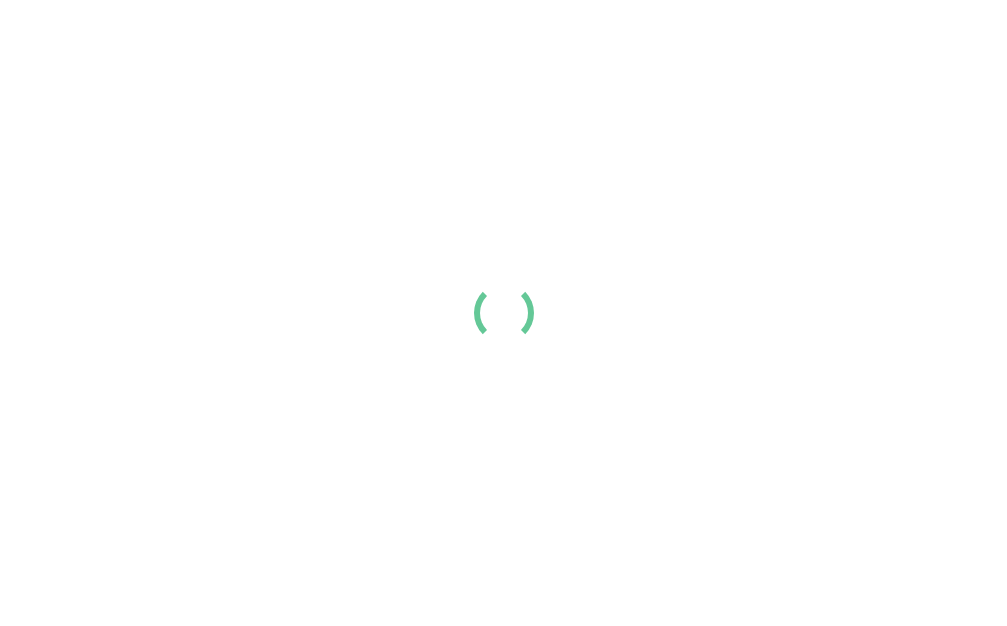 scroll, scrollTop: 0, scrollLeft: 0, axis: both 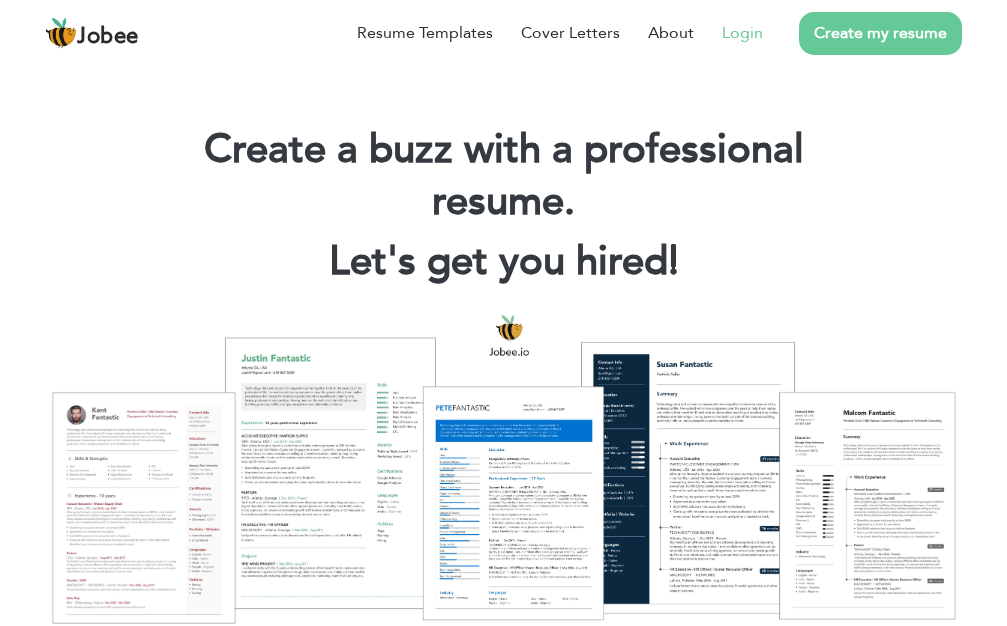 click on "Login" at bounding box center [742, 33] 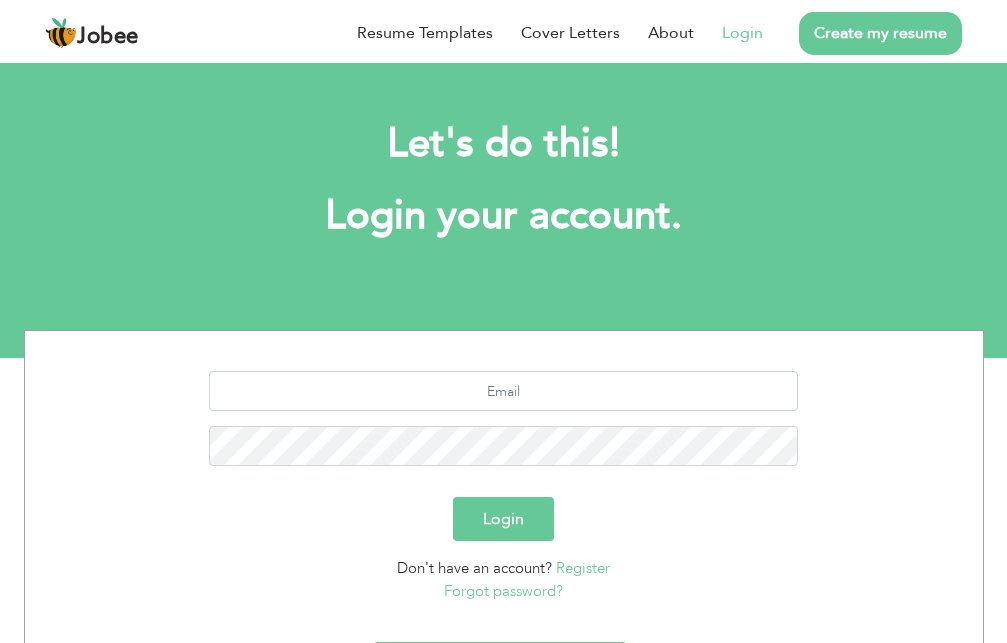 scroll, scrollTop: 0, scrollLeft: 0, axis: both 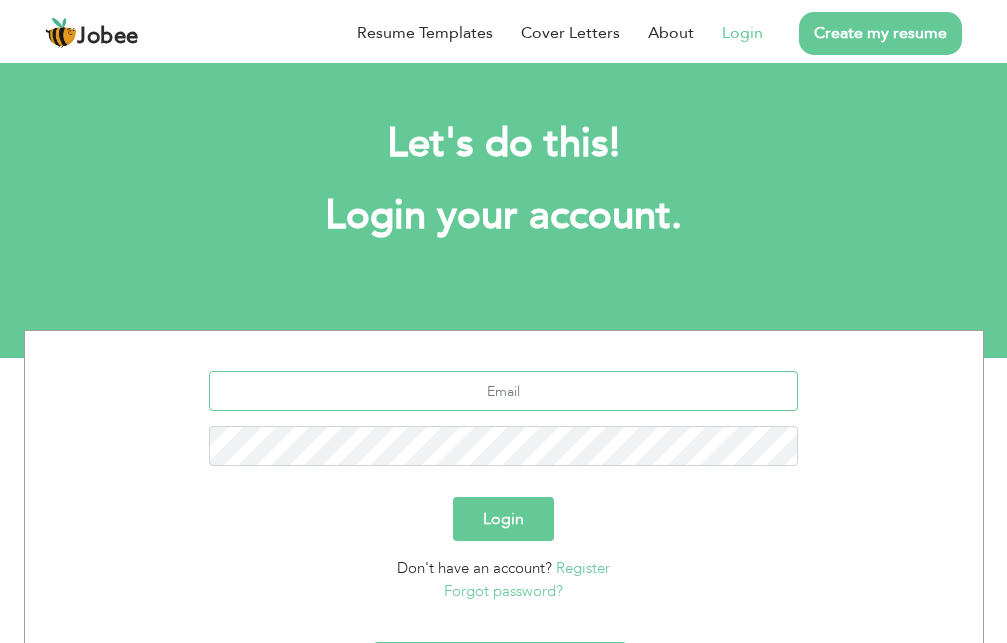 click at bounding box center [503, 391] 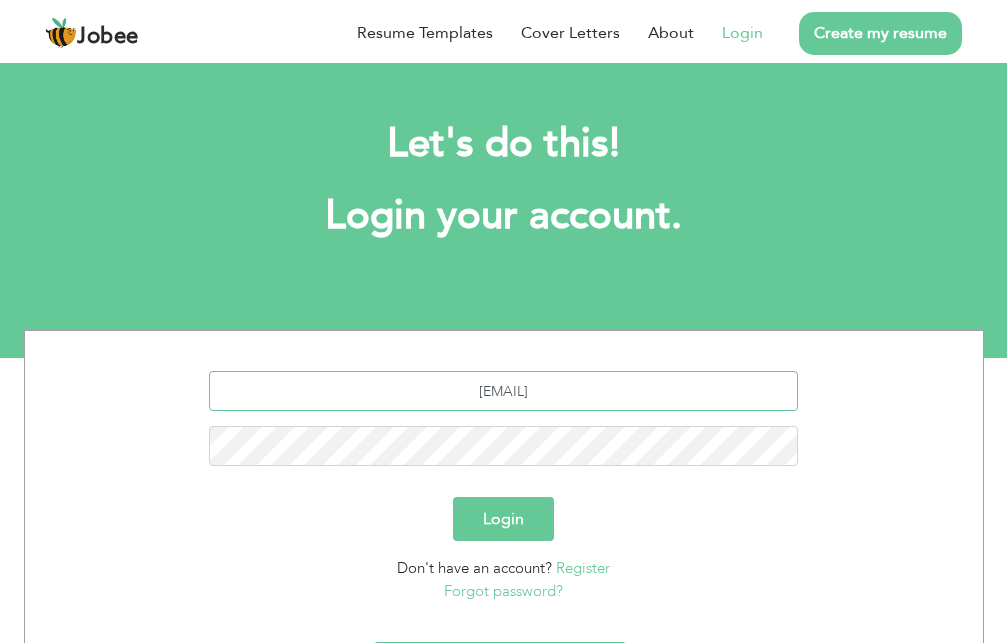 type on "azeemsarwar195@gmail.com" 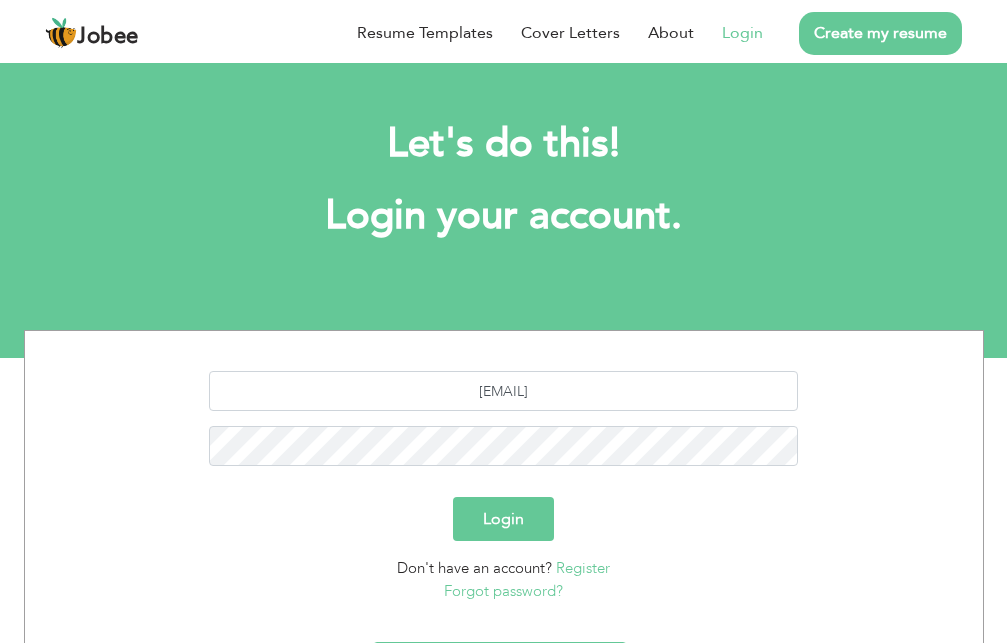 click on "Login" at bounding box center (503, 519) 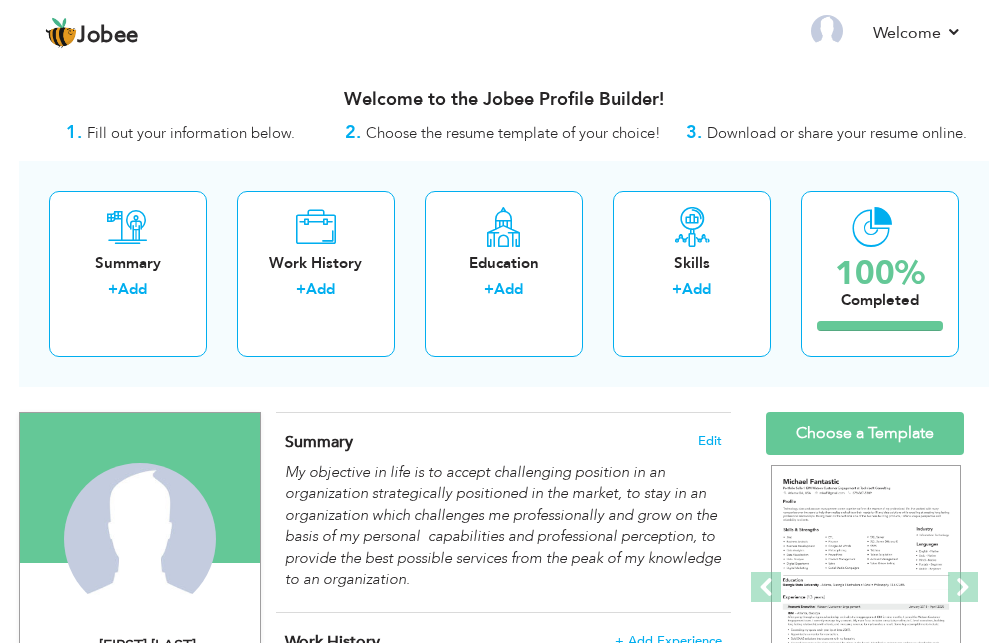 scroll, scrollTop: 0, scrollLeft: 0, axis: both 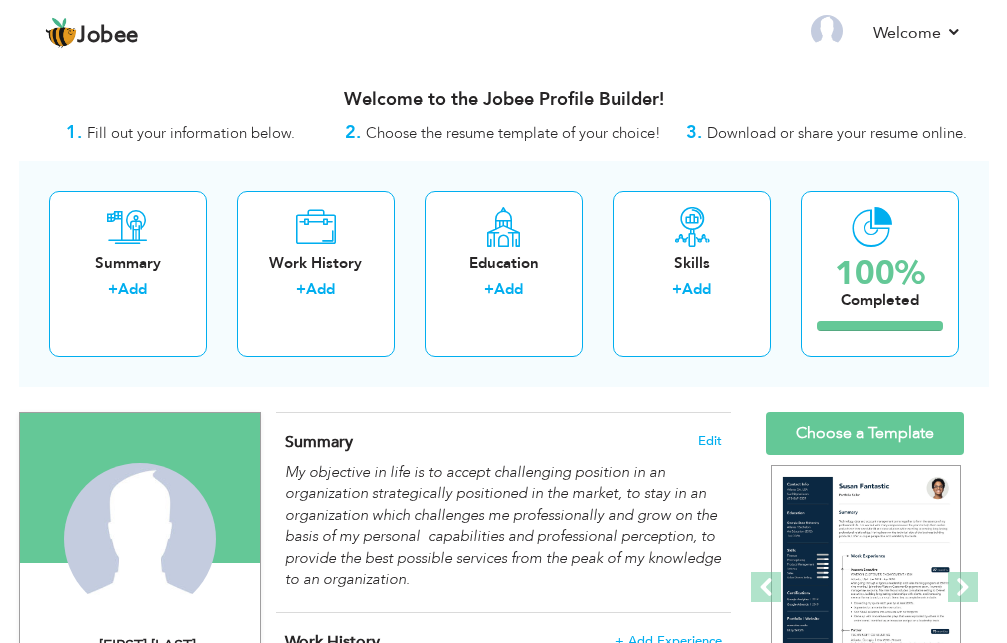 click on "Welcome to the Jobee Profile Builder!" at bounding box center (504, 100) 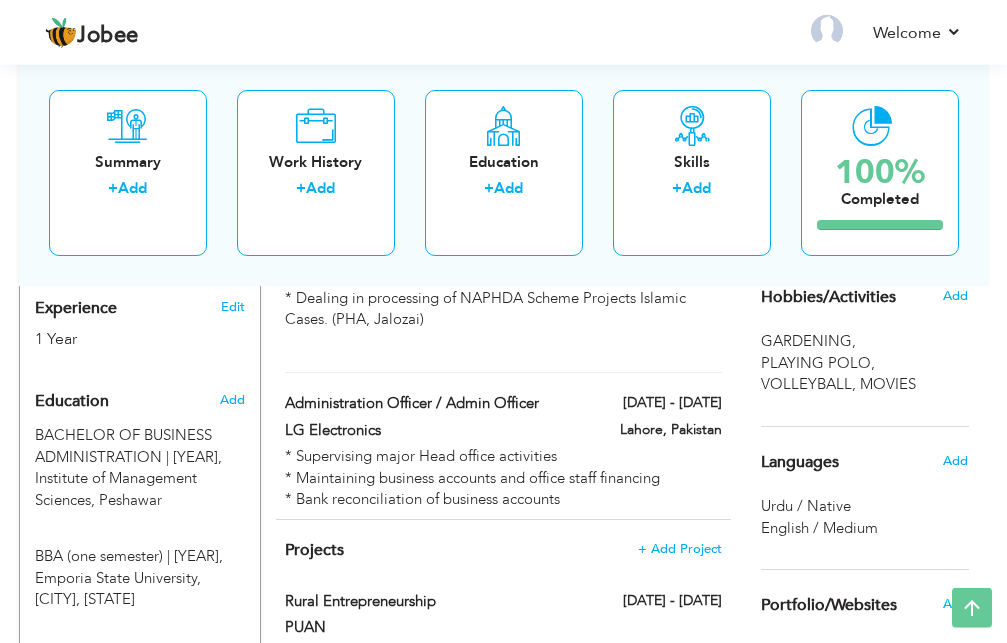 scroll, scrollTop: 0, scrollLeft: 0, axis: both 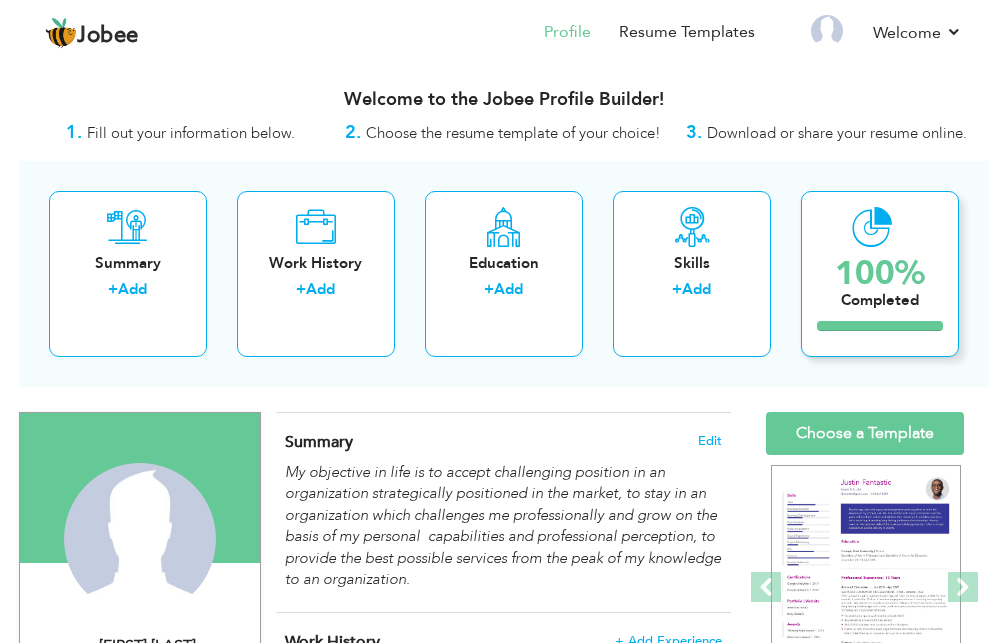 click on "100%" at bounding box center [880, 273] 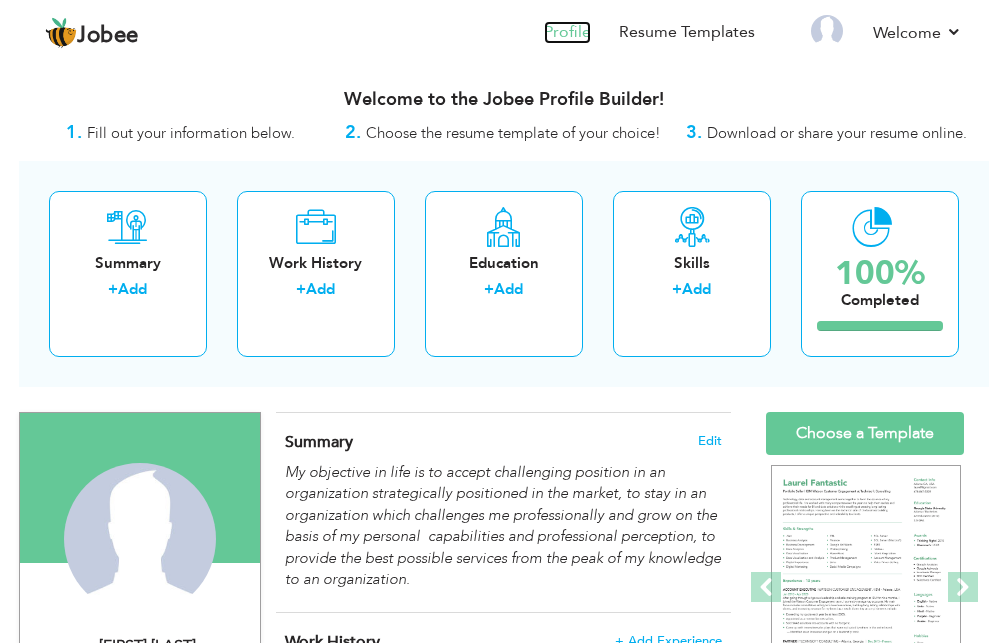 click on "Profile" at bounding box center [567, 32] 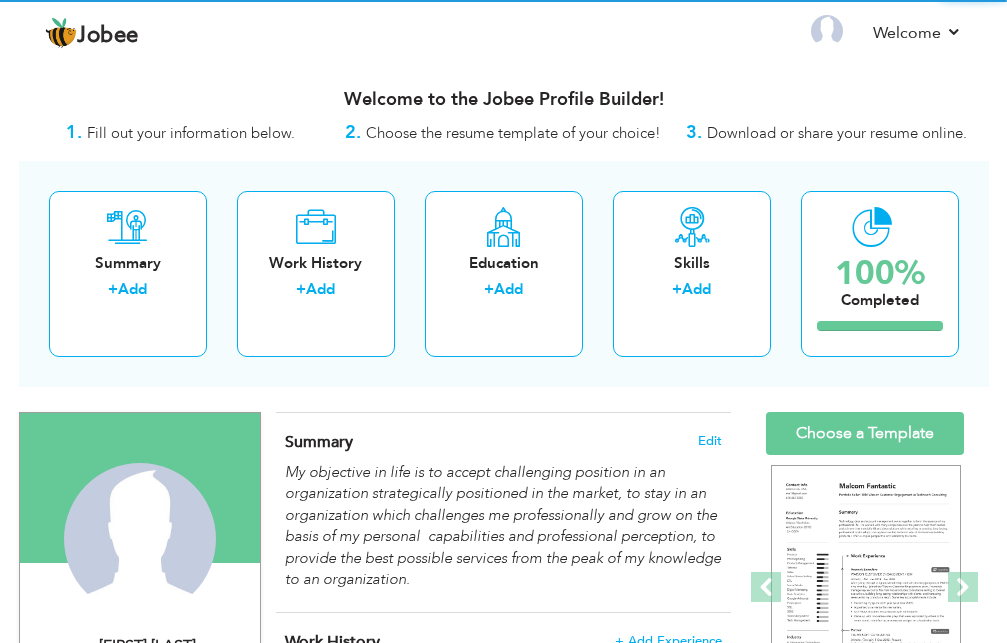 scroll, scrollTop: 0, scrollLeft: 0, axis: both 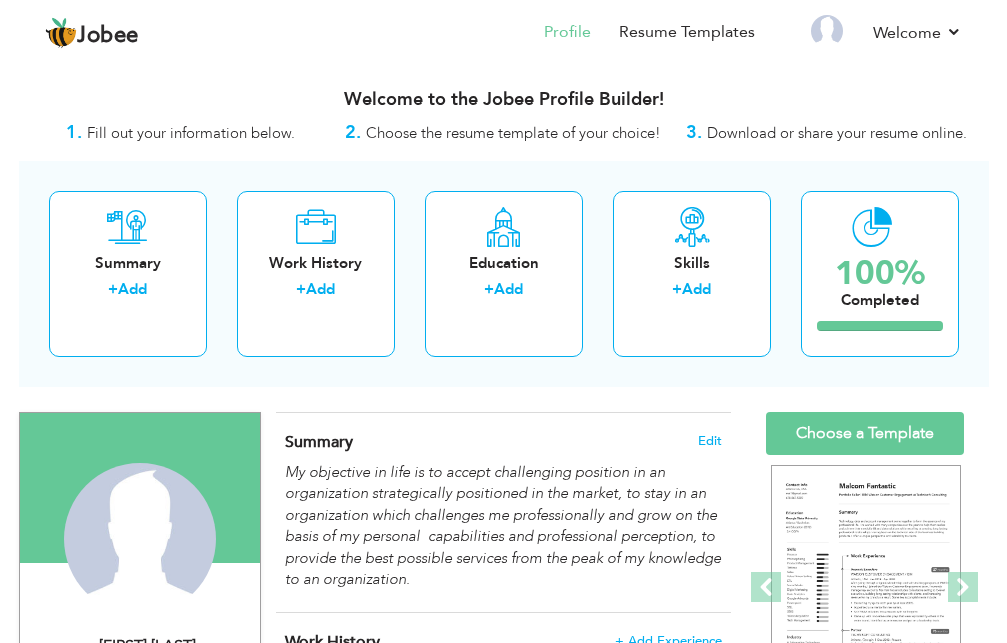 click on "Download or share your resume online." at bounding box center (837, 133) 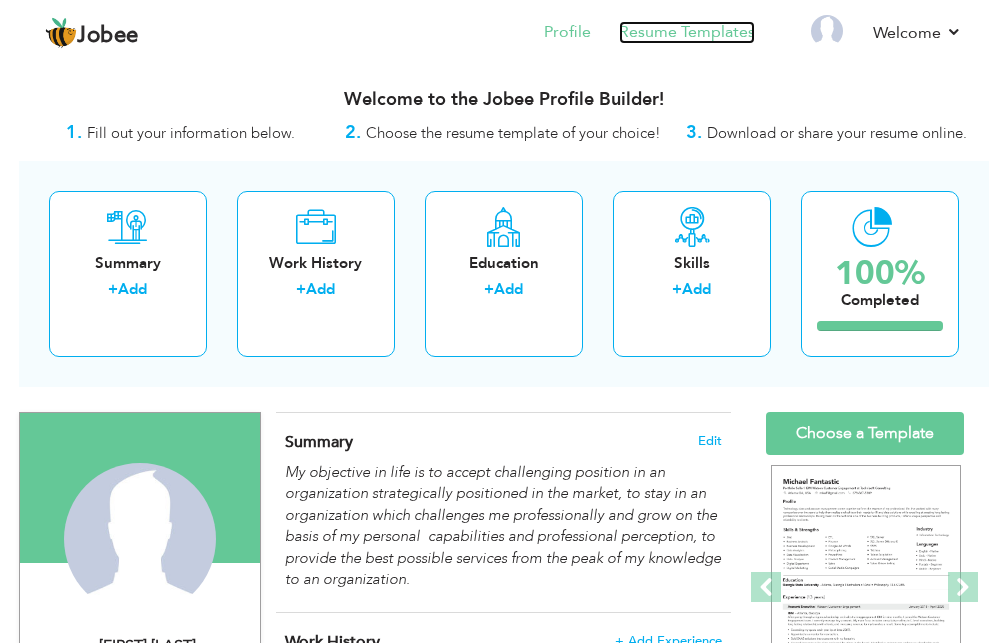 click on "Resume Templates" at bounding box center [687, 32] 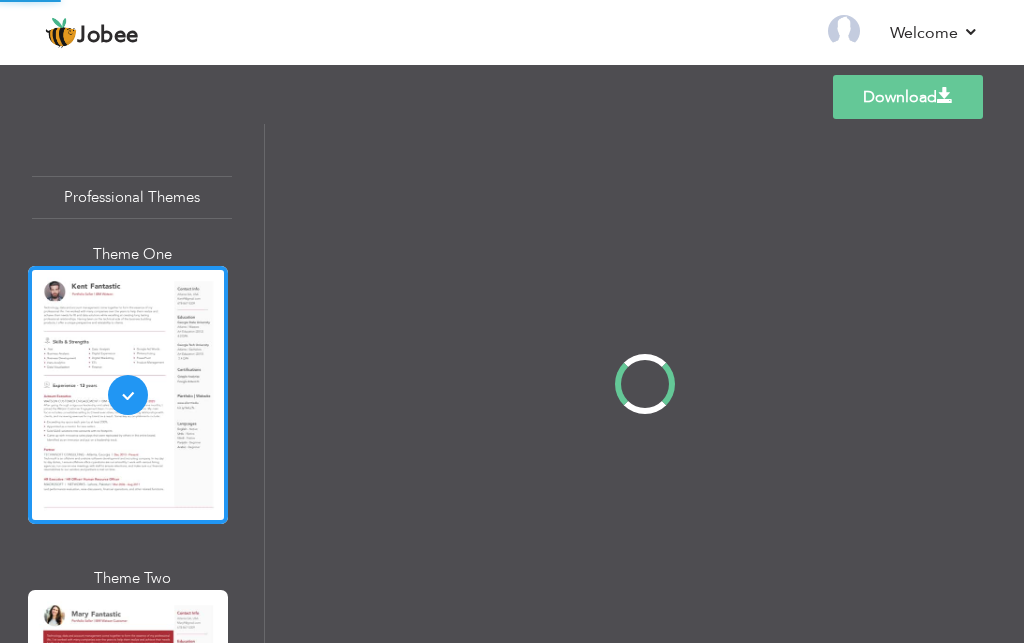 scroll, scrollTop: 0, scrollLeft: 0, axis: both 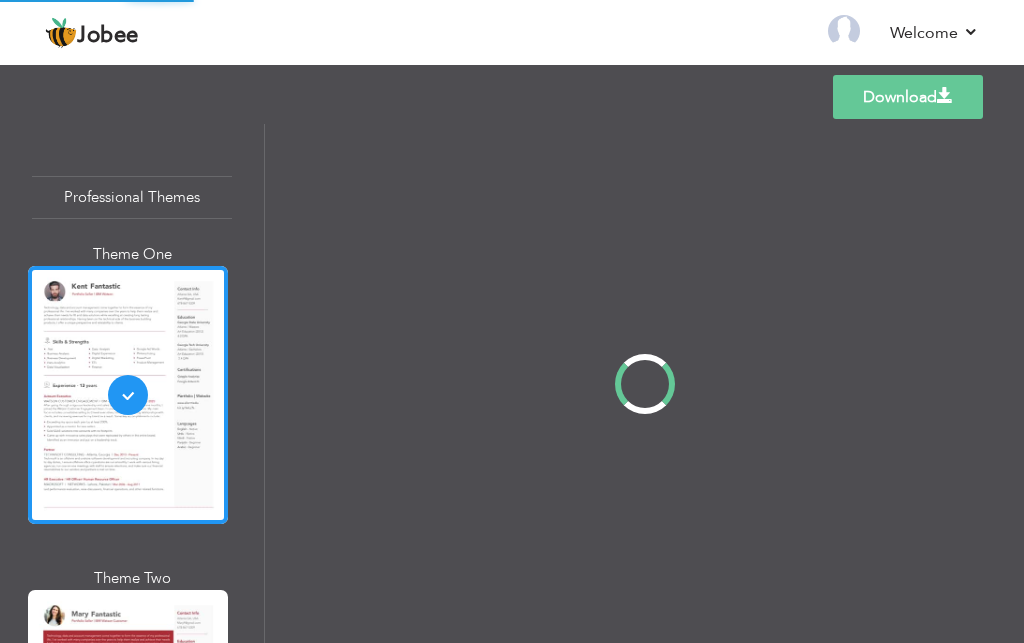 click on "Download" at bounding box center (908, 97) 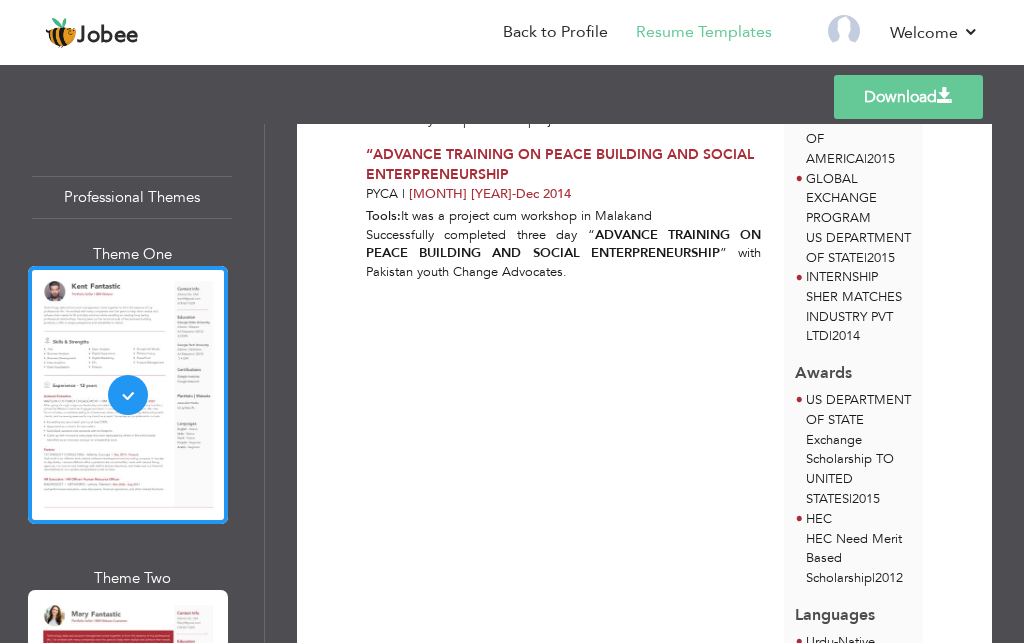 scroll, scrollTop: 1053, scrollLeft: 0, axis: vertical 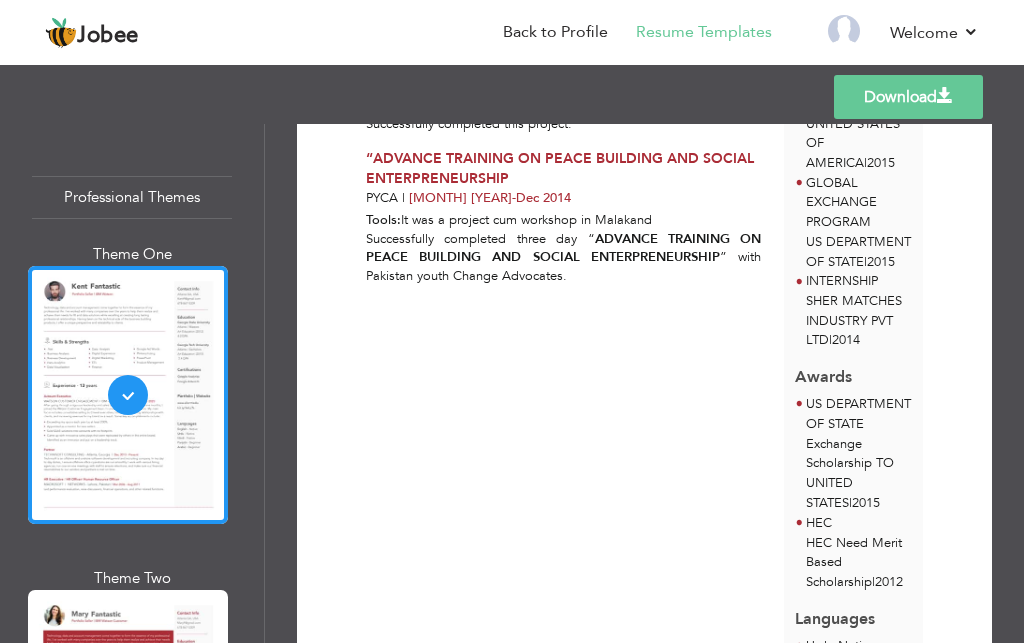 click on "Download" at bounding box center [908, 97] 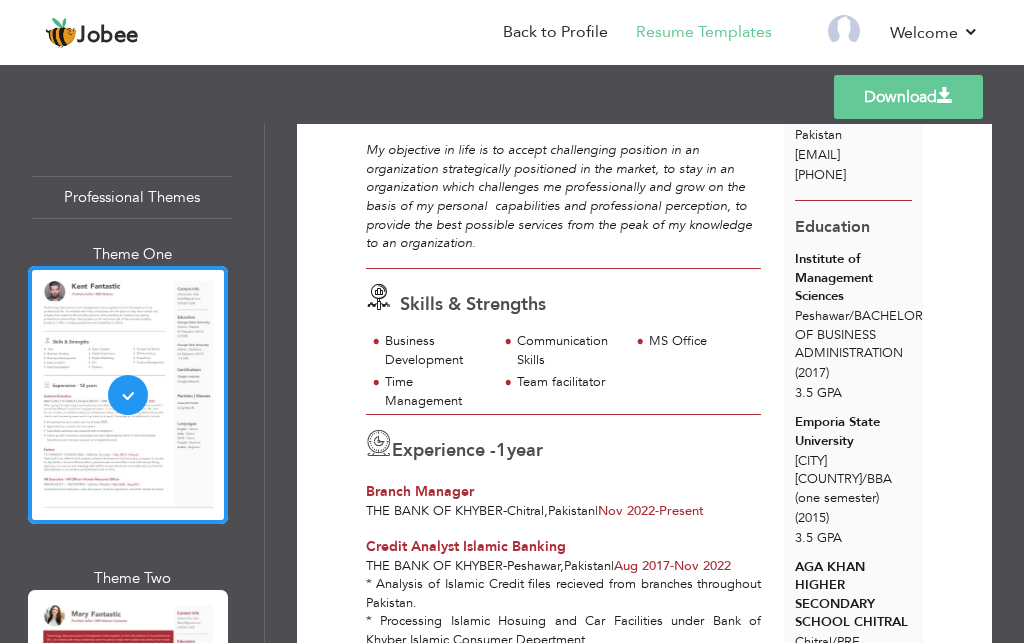 scroll, scrollTop: 0, scrollLeft: 0, axis: both 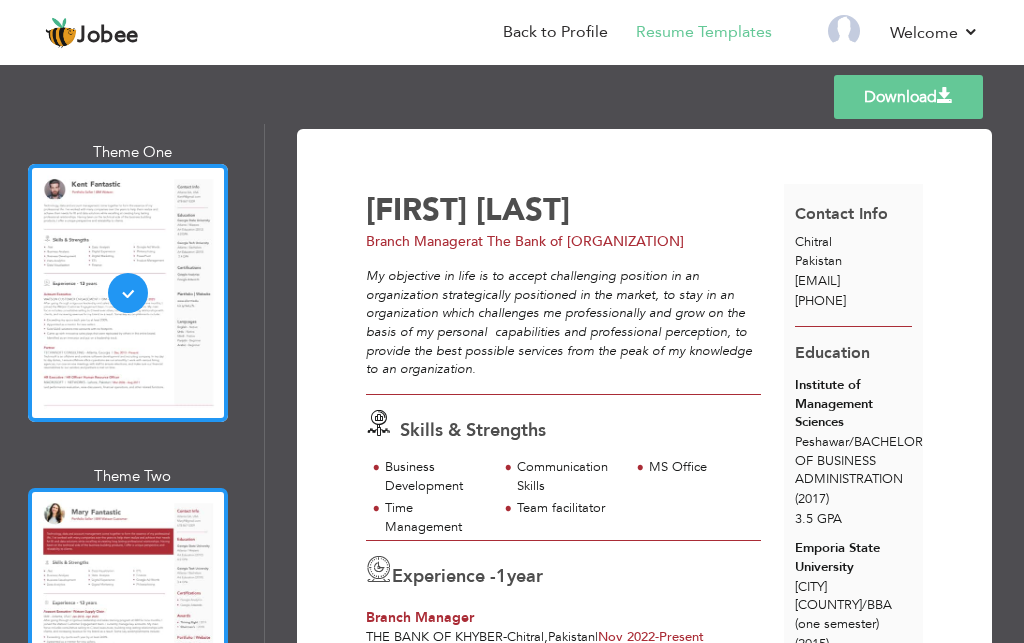click at bounding box center [128, 617] 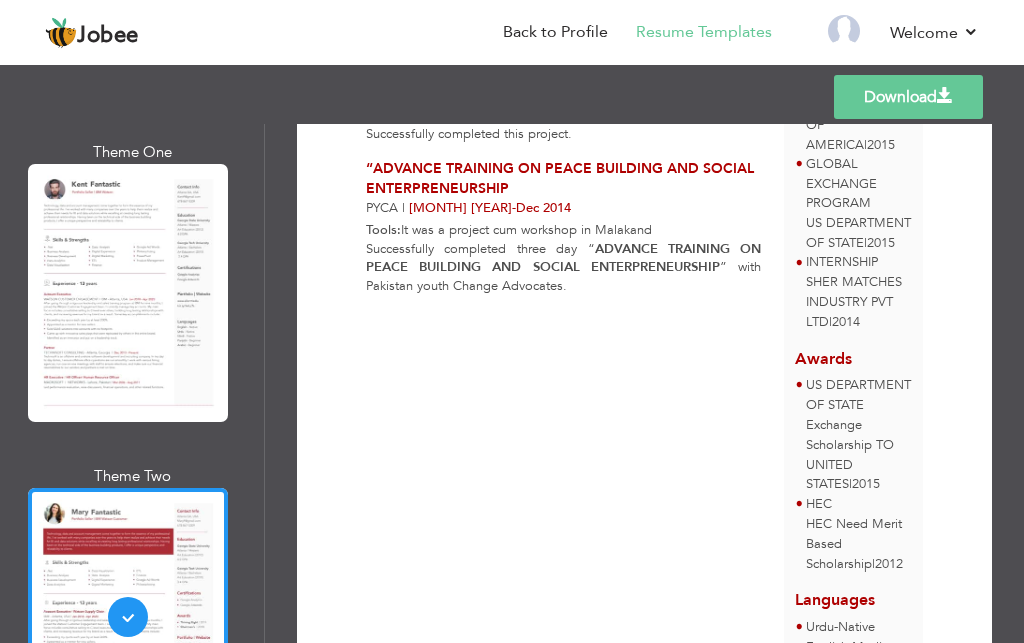scroll, scrollTop: 1209, scrollLeft: 0, axis: vertical 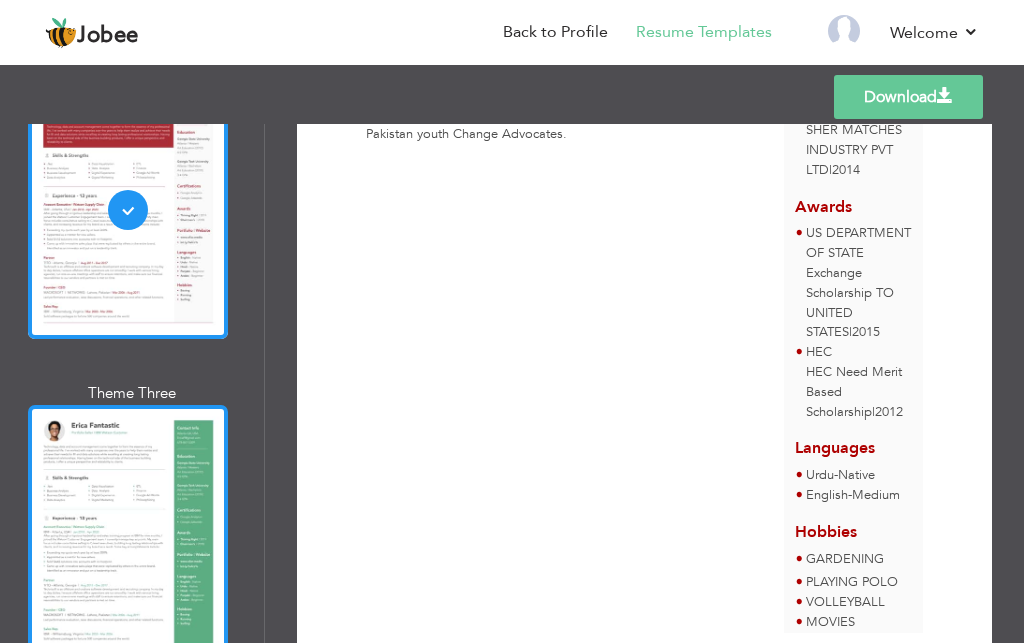 click at bounding box center [128, 534] 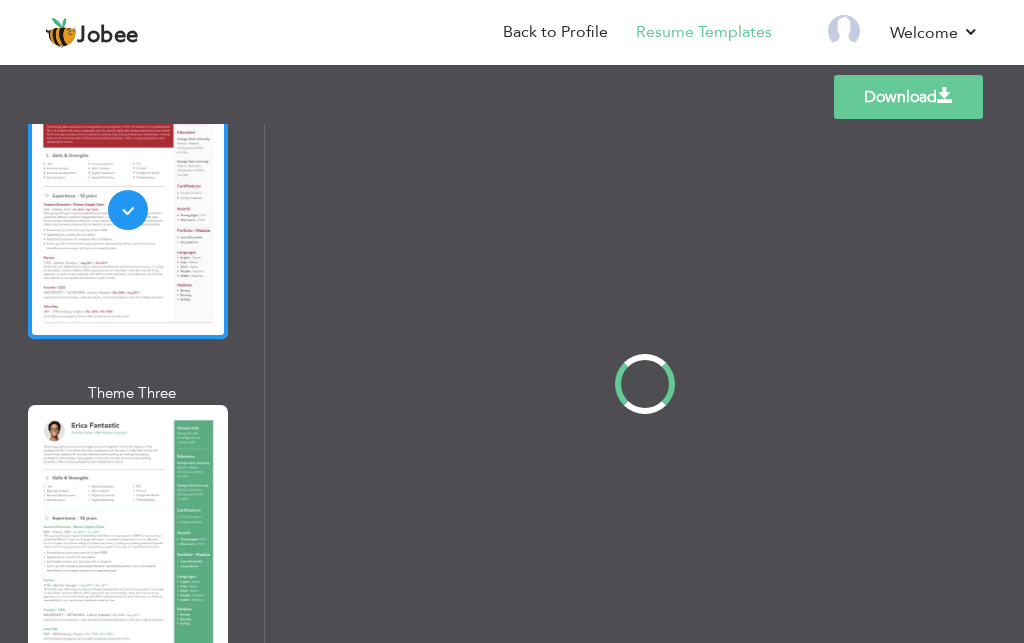 scroll, scrollTop: 0, scrollLeft: 0, axis: both 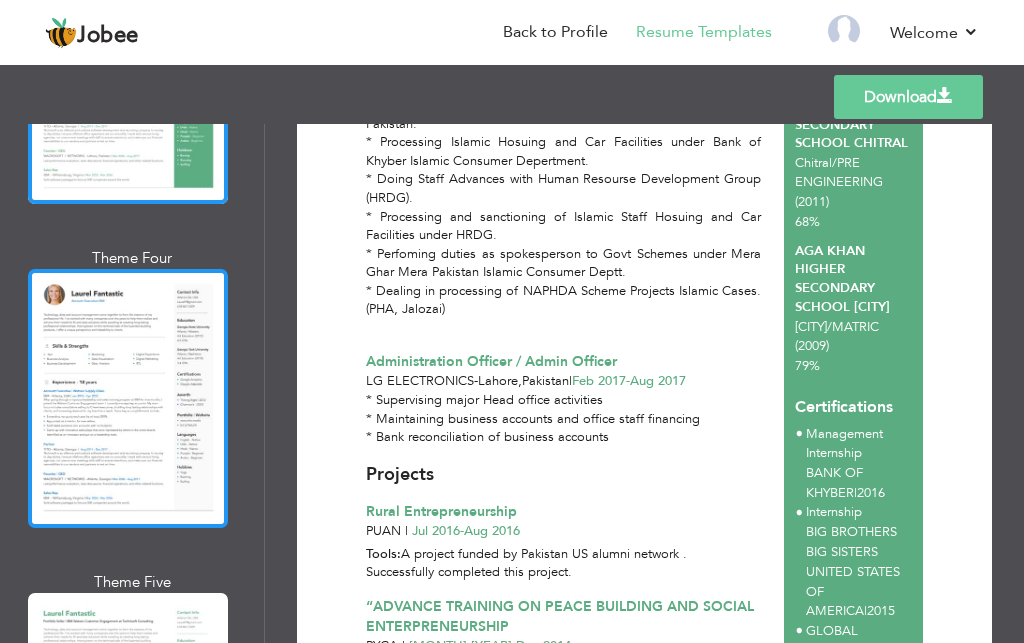 click at bounding box center [128, 398] 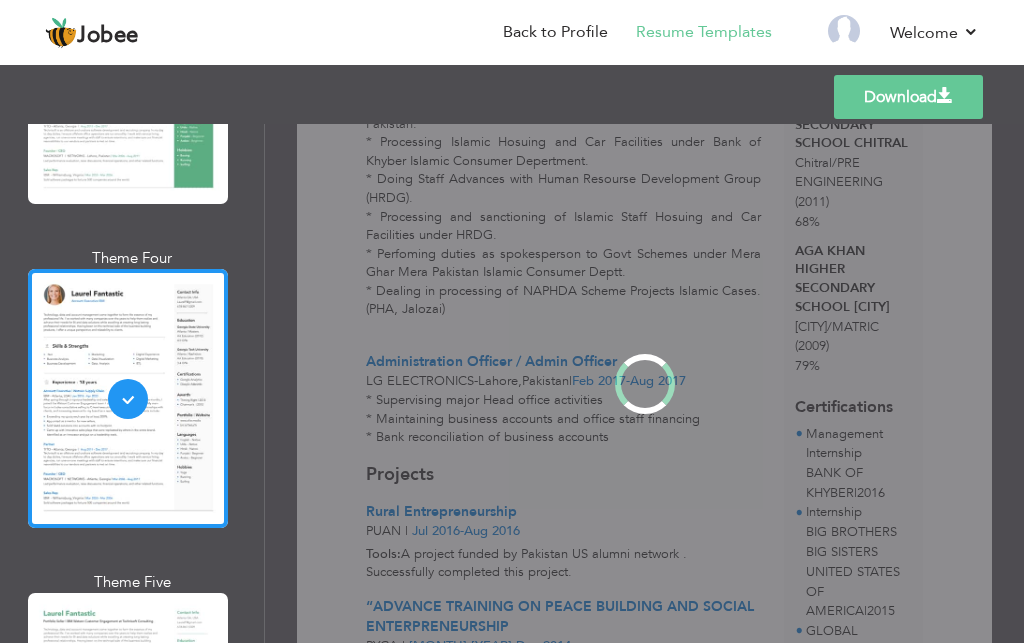 scroll, scrollTop: 0, scrollLeft: 0, axis: both 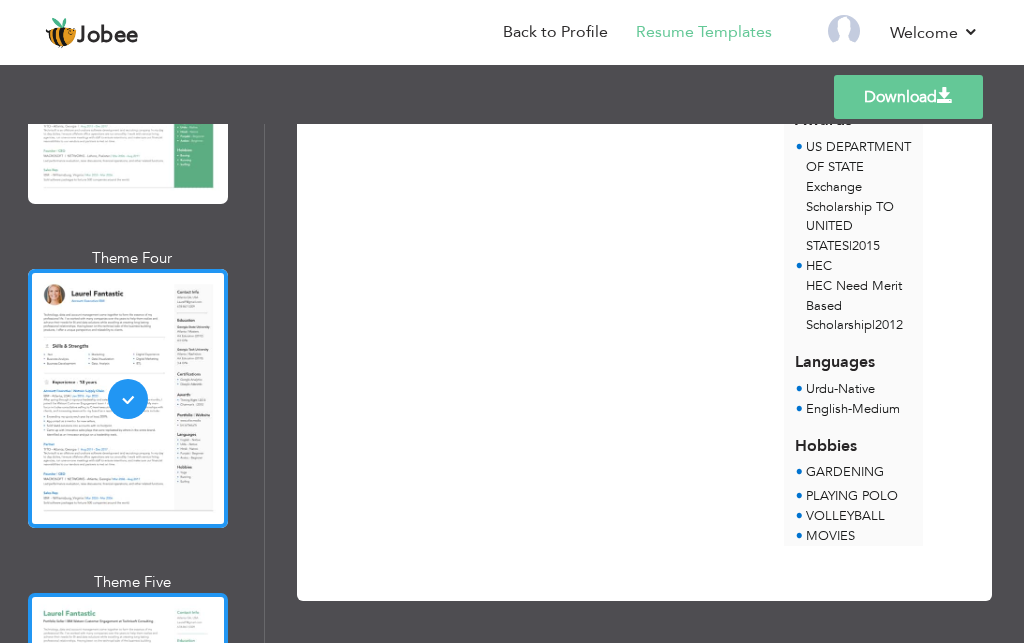 click at bounding box center (128, 722) 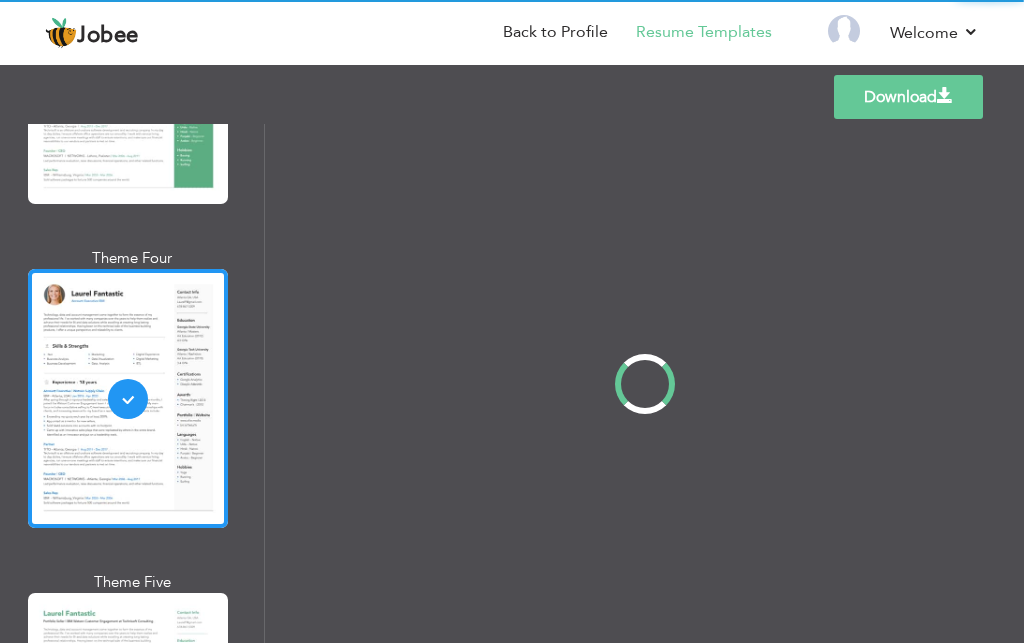 scroll, scrollTop: 0, scrollLeft: 0, axis: both 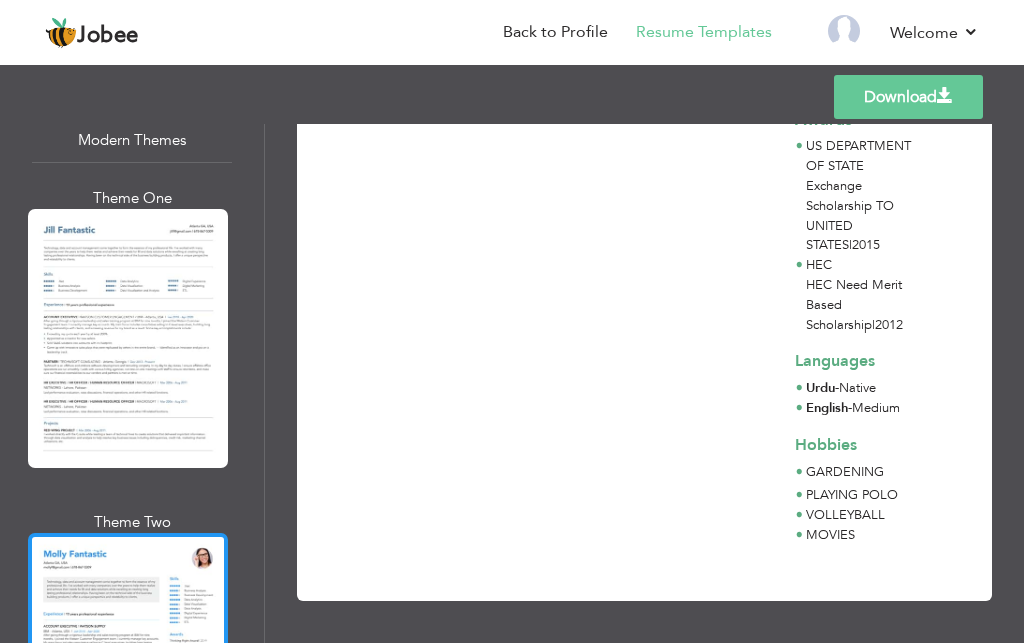 click at bounding box center [128, 662] 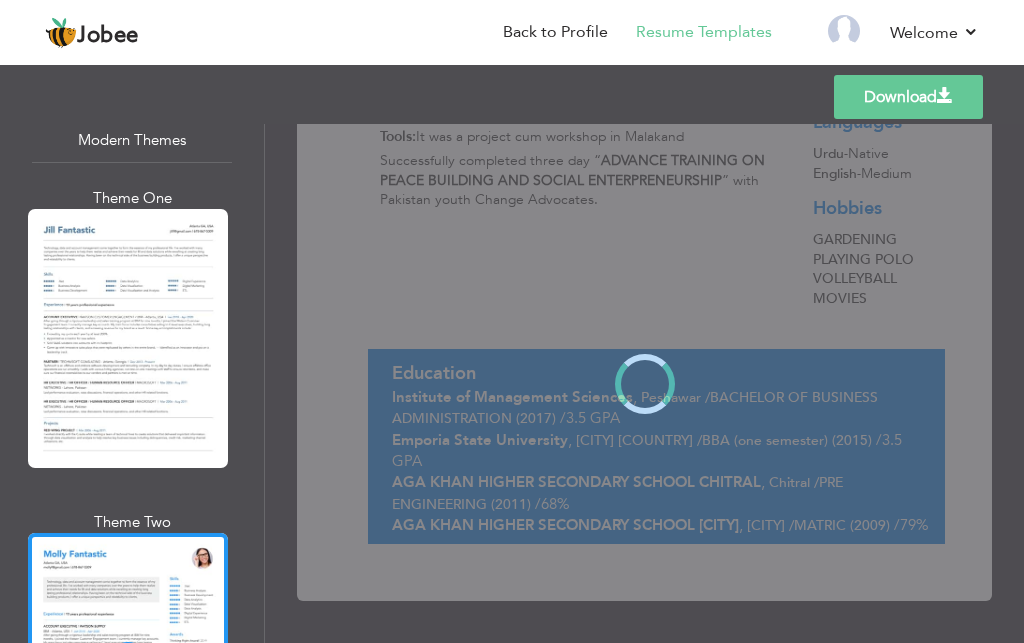 scroll, scrollTop: 0, scrollLeft: 0, axis: both 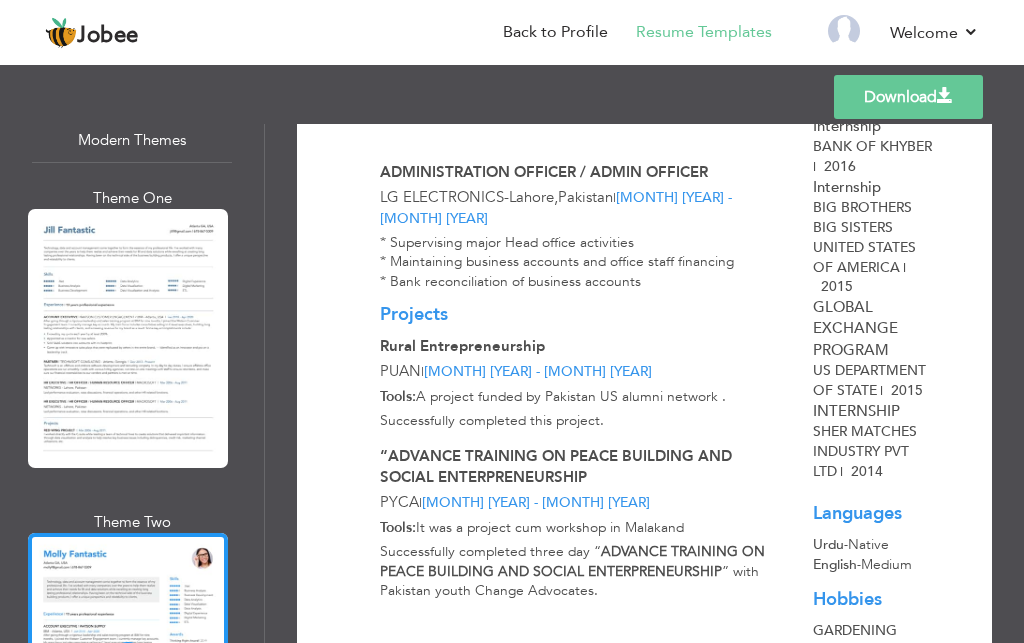 click on "Download" at bounding box center [908, 97] 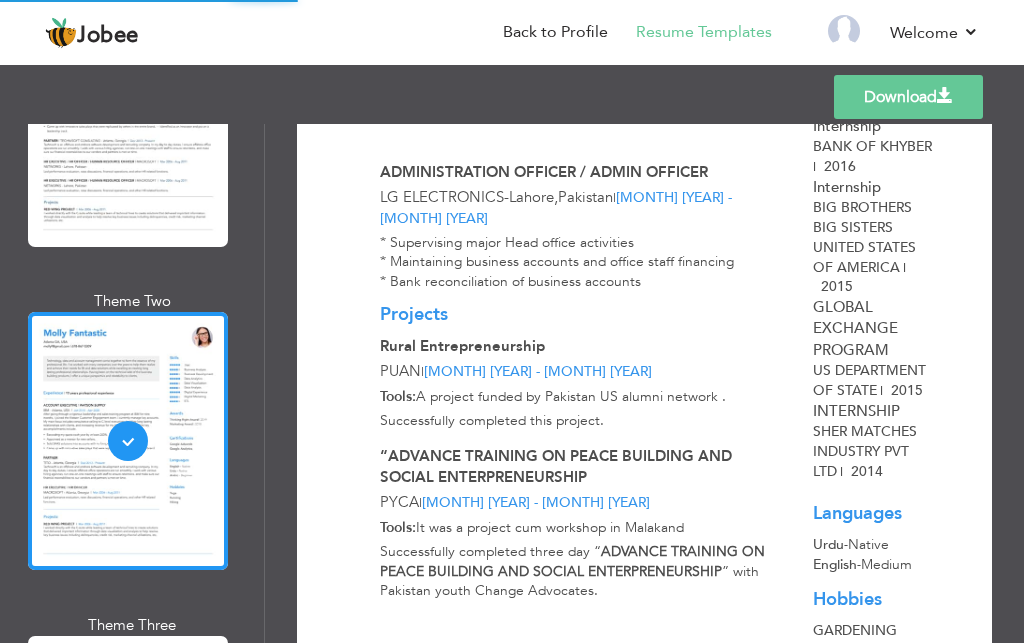 scroll, scrollTop: 2563, scrollLeft: 0, axis: vertical 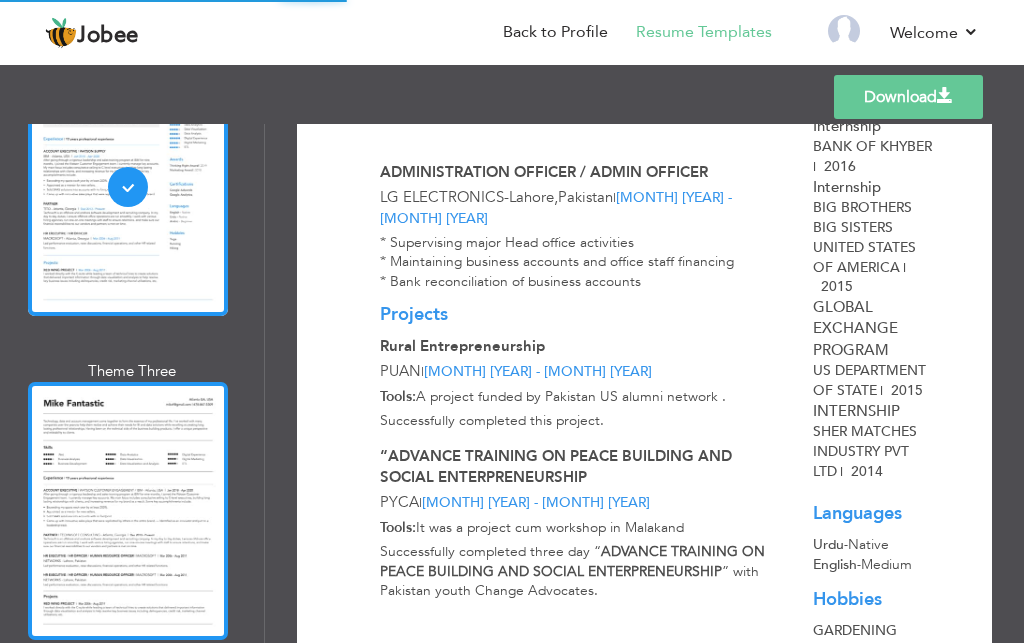 click at bounding box center (128, 511) 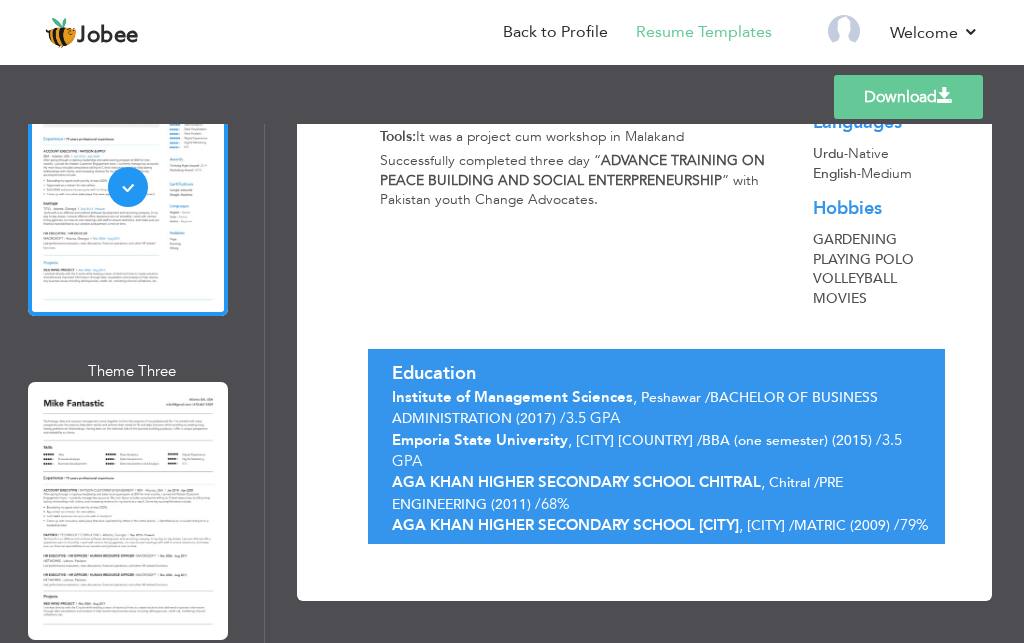 scroll, scrollTop: 1210, scrollLeft: 0, axis: vertical 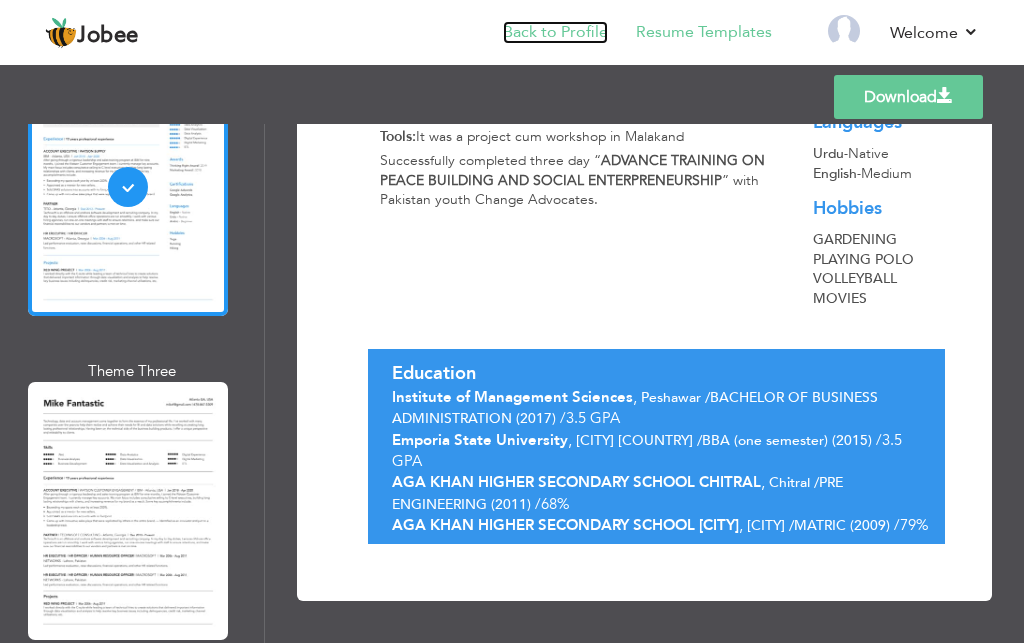 click on "Back to Profile" at bounding box center [555, 32] 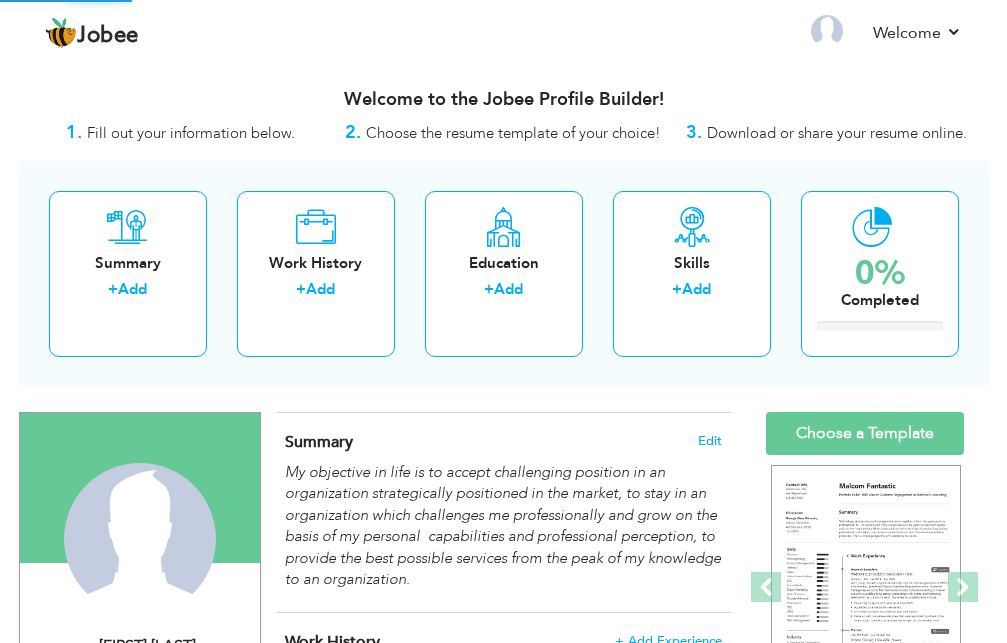 scroll, scrollTop: 0, scrollLeft: 0, axis: both 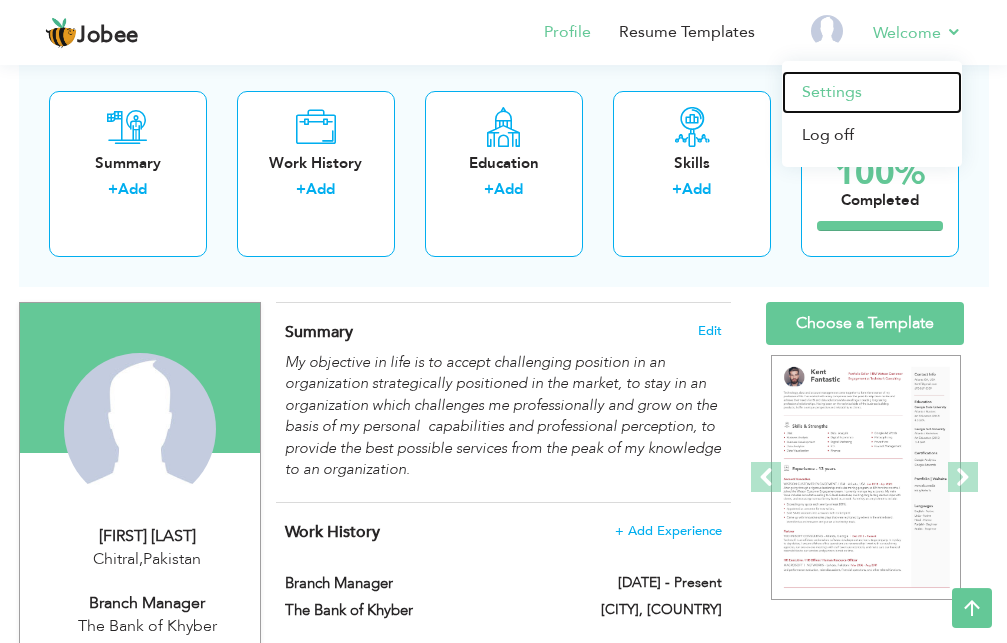 click on "Settings" at bounding box center (872, 92) 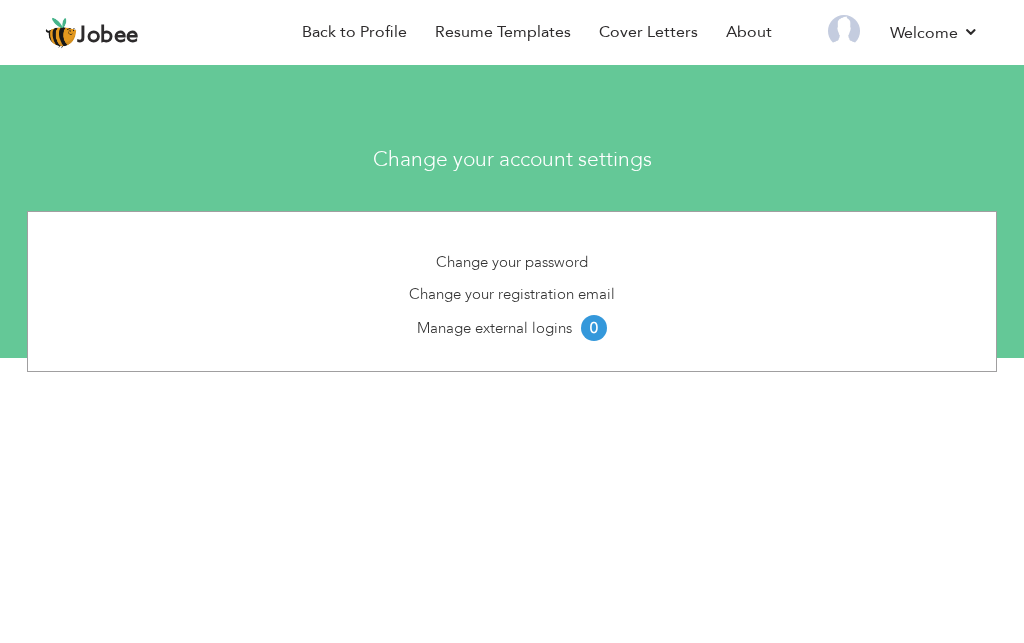 scroll, scrollTop: 0, scrollLeft: 0, axis: both 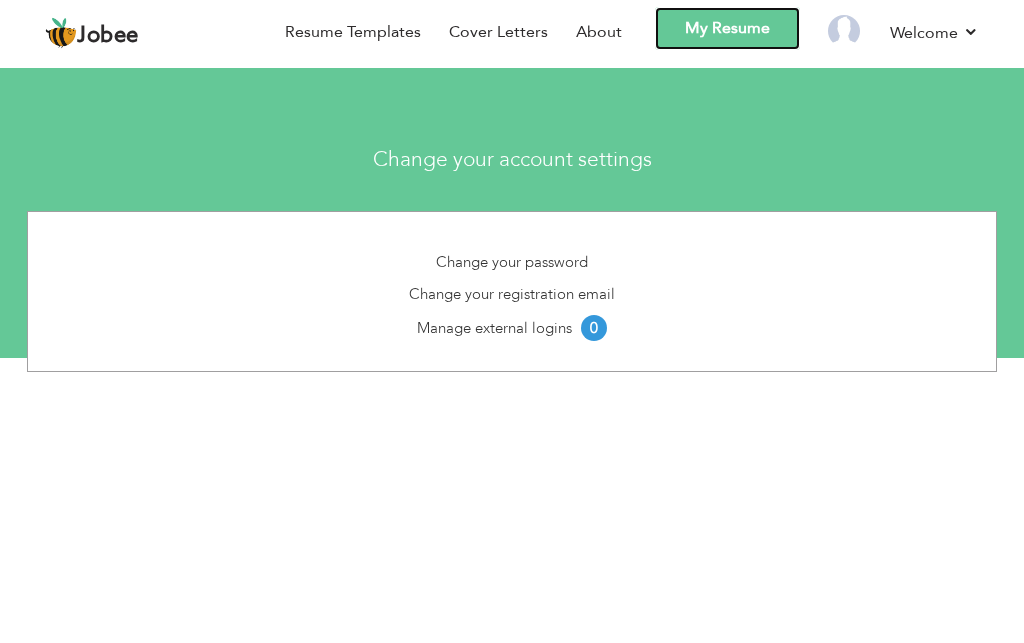click on "My Resume" at bounding box center (727, 28) 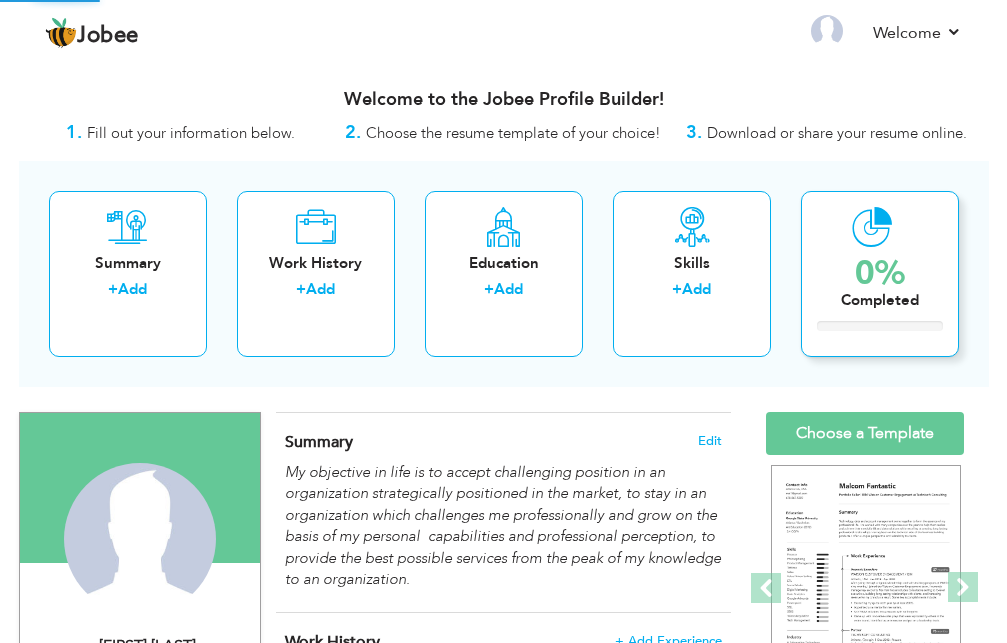 scroll, scrollTop: 0, scrollLeft: 0, axis: both 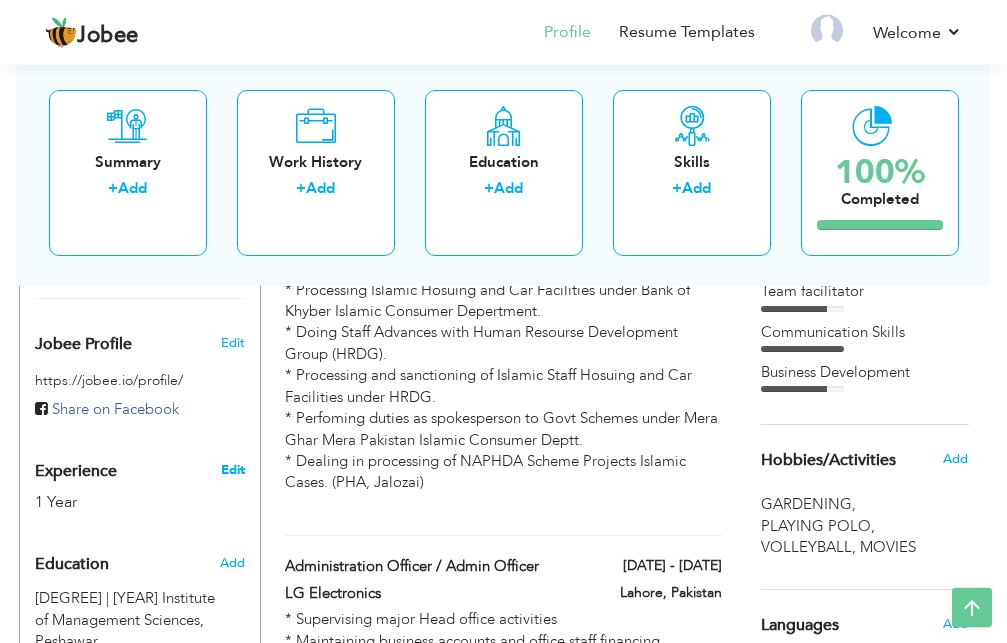 click on "Edit" at bounding box center (233, 470) 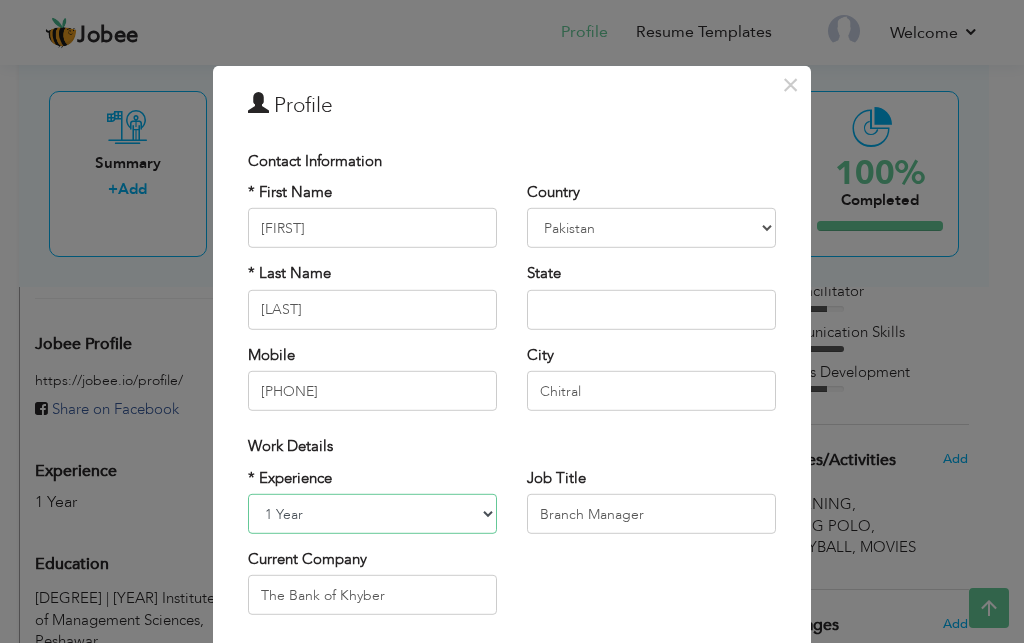 click on "Entry Level Less than 1 Year 1 Year 2 Years 3 Years 4 Years 5 Years 6 Years 7 Years 8 Years 9 Years 10 Years 11 Years 12 Years 13 Years 14 Years 15 Years 16 Years 17 Years 18 Years 19 Years 20 Years 21 Years 22 Years 23 Years 24 Years 25 Years 26 Years 27 Years 28 Years 29 Years 30 Years 31 Years 32 Years 33 Years 34 Years 35 Years More than 35 Years" at bounding box center [372, 514] 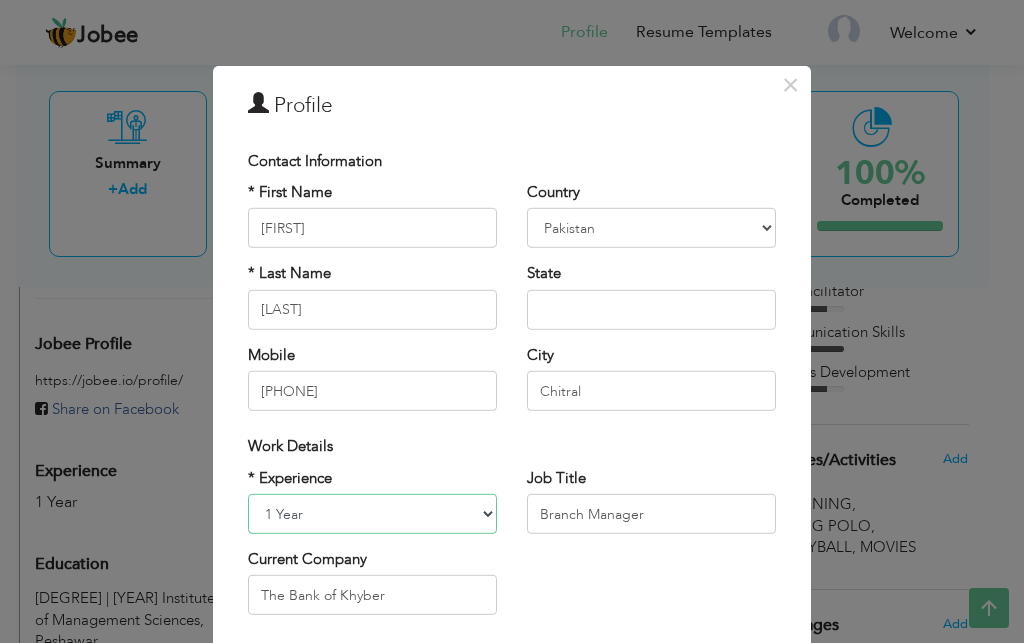 select on "number:10" 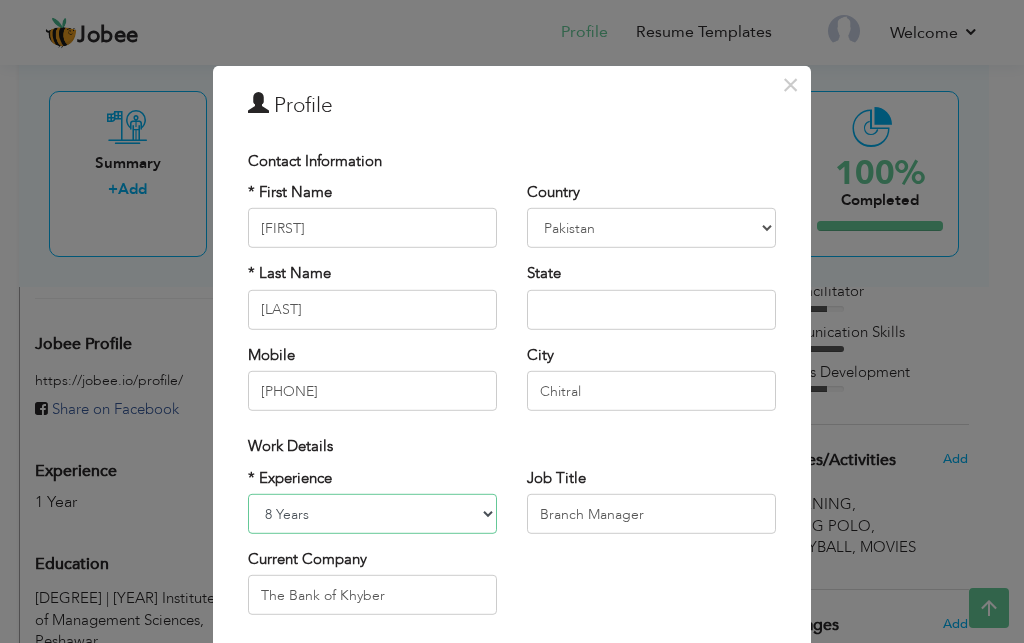 click on "8 Years" at bounding box center (0, 0) 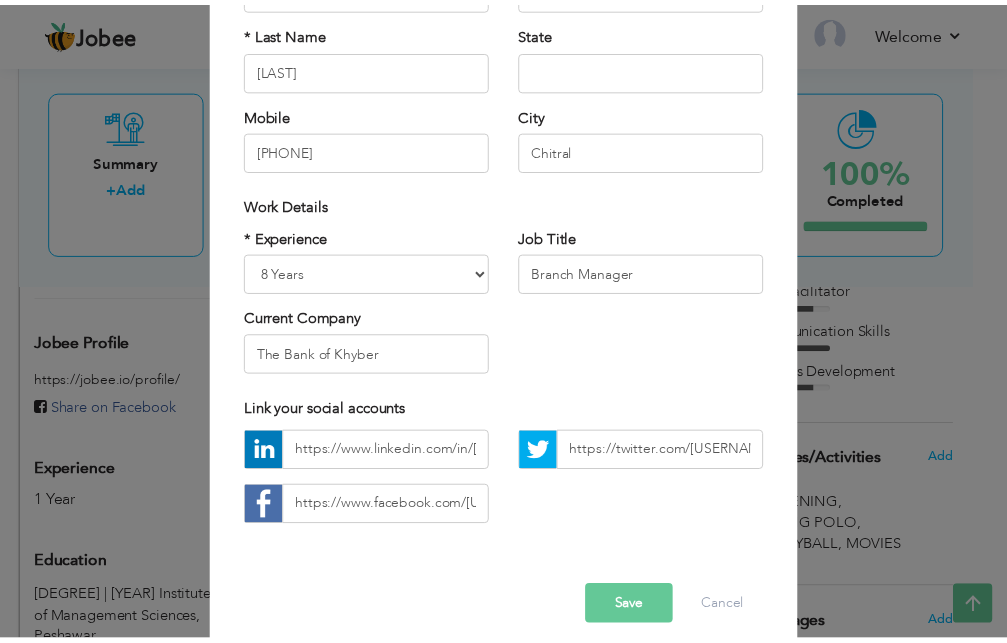 scroll, scrollTop: 260, scrollLeft: 0, axis: vertical 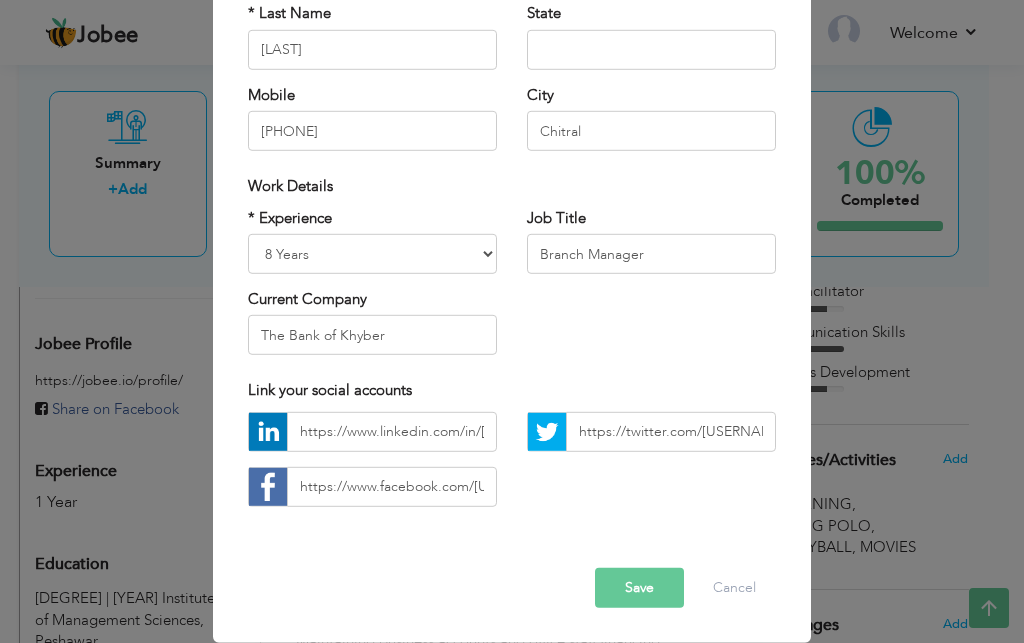 click on "Save" at bounding box center (639, 588) 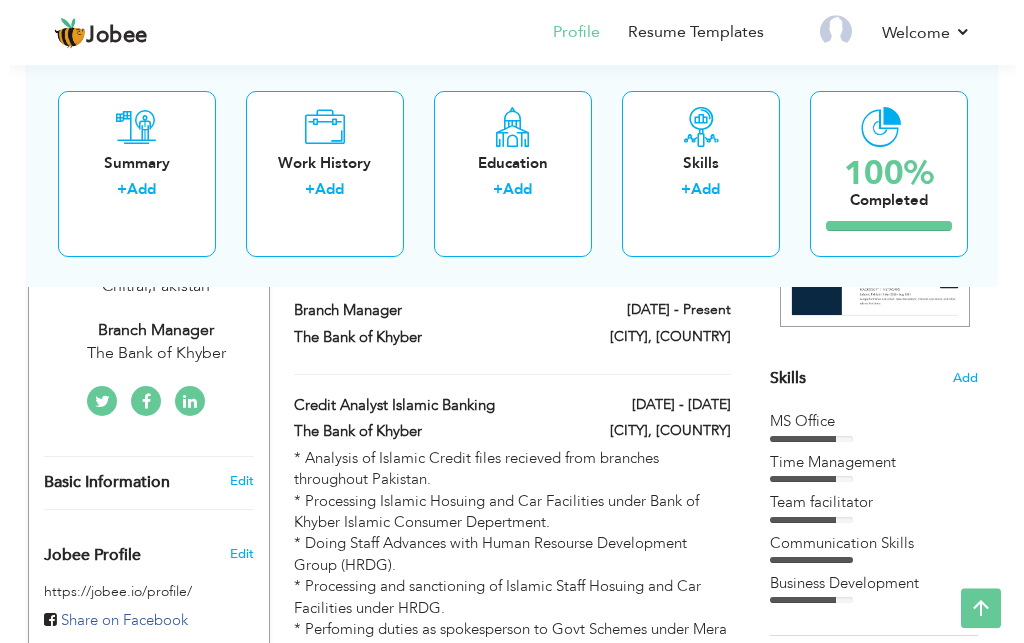 scroll, scrollTop: 444, scrollLeft: 0, axis: vertical 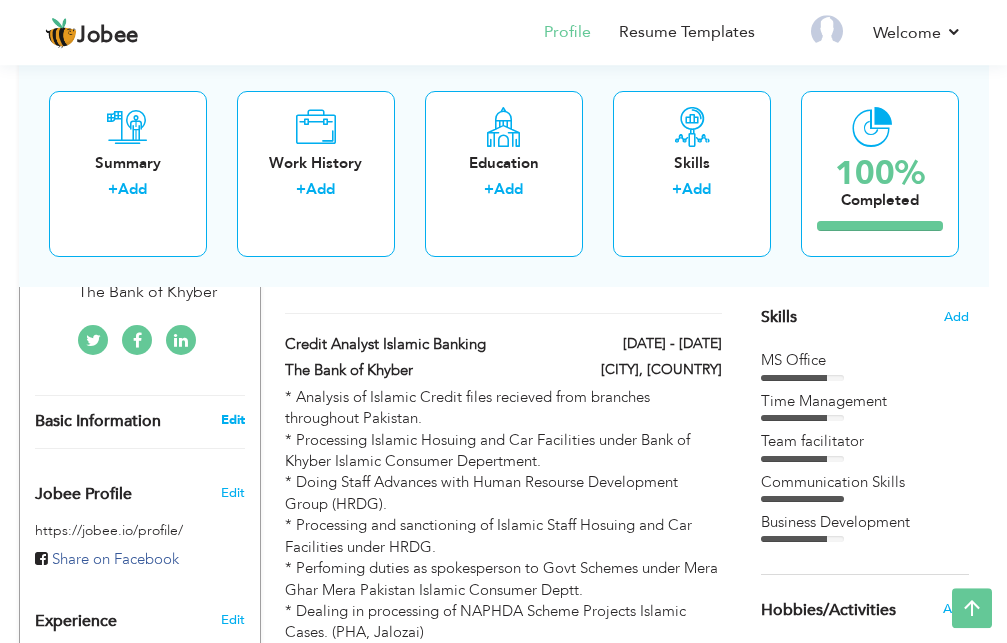 click on "Edit" at bounding box center (233, 420) 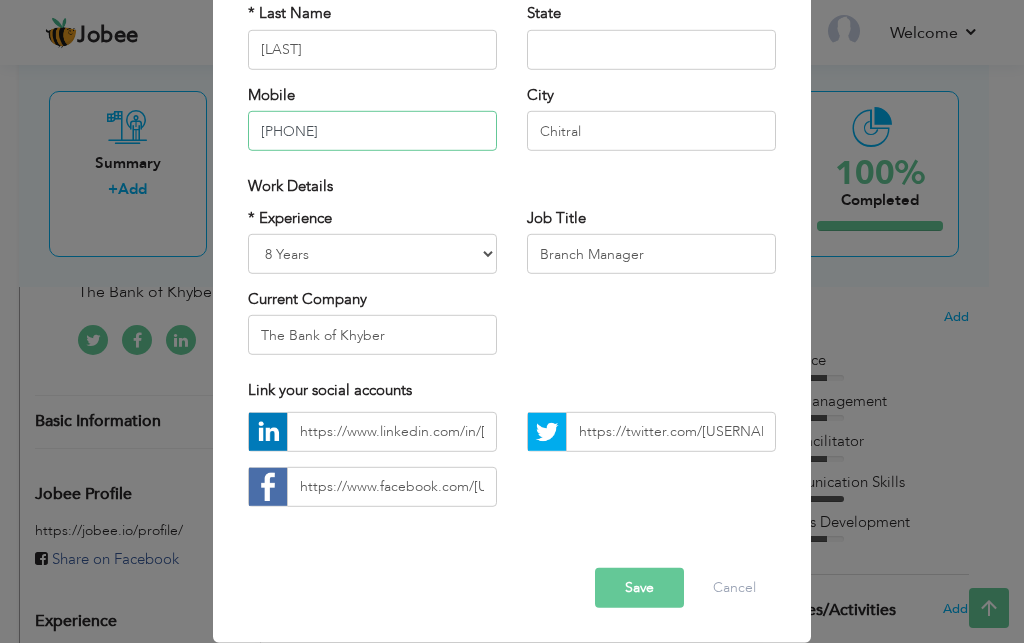 click on "03044418841" at bounding box center [372, 131] 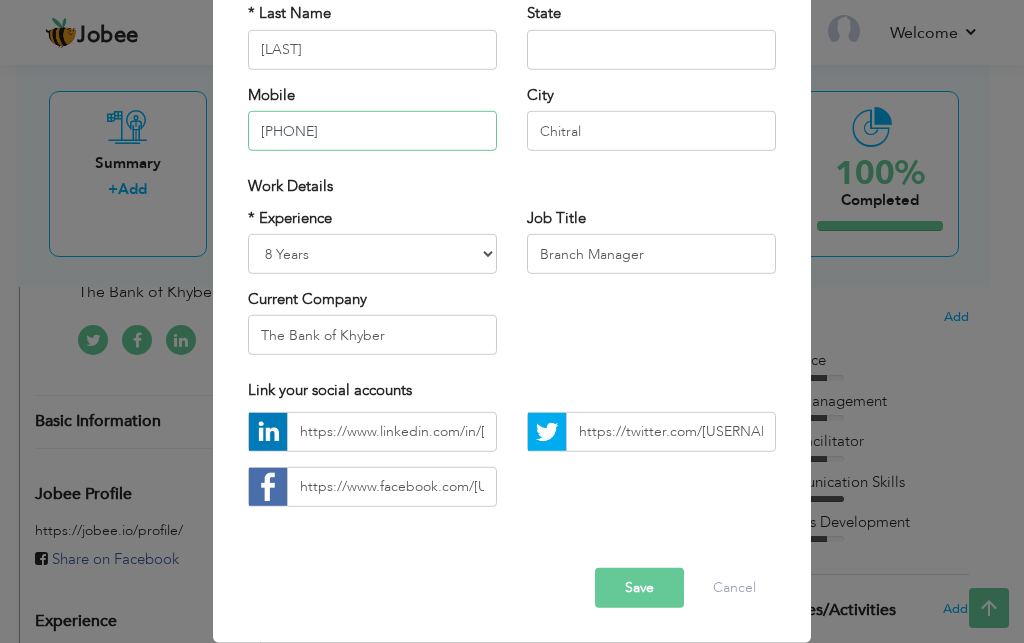 type on "03239793948" 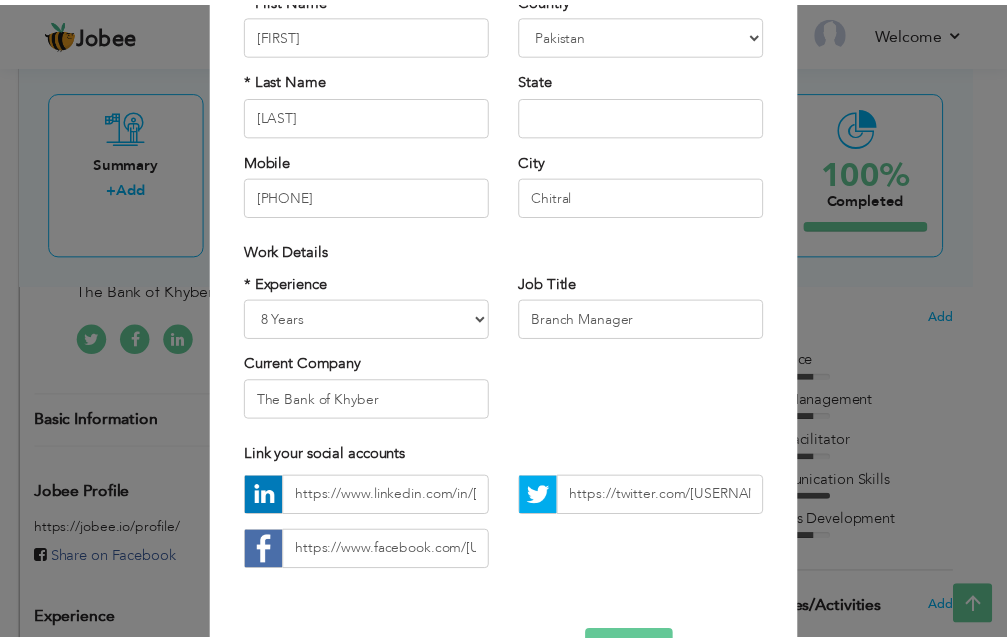 scroll, scrollTop: 210, scrollLeft: 0, axis: vertical 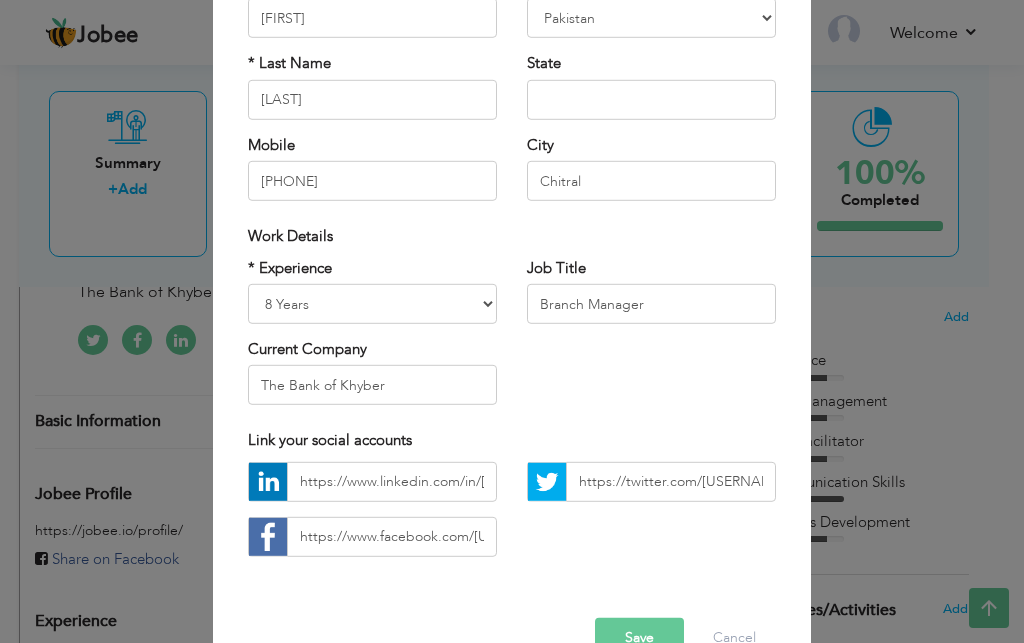 click on "Save" at bounding box center [639, 638] 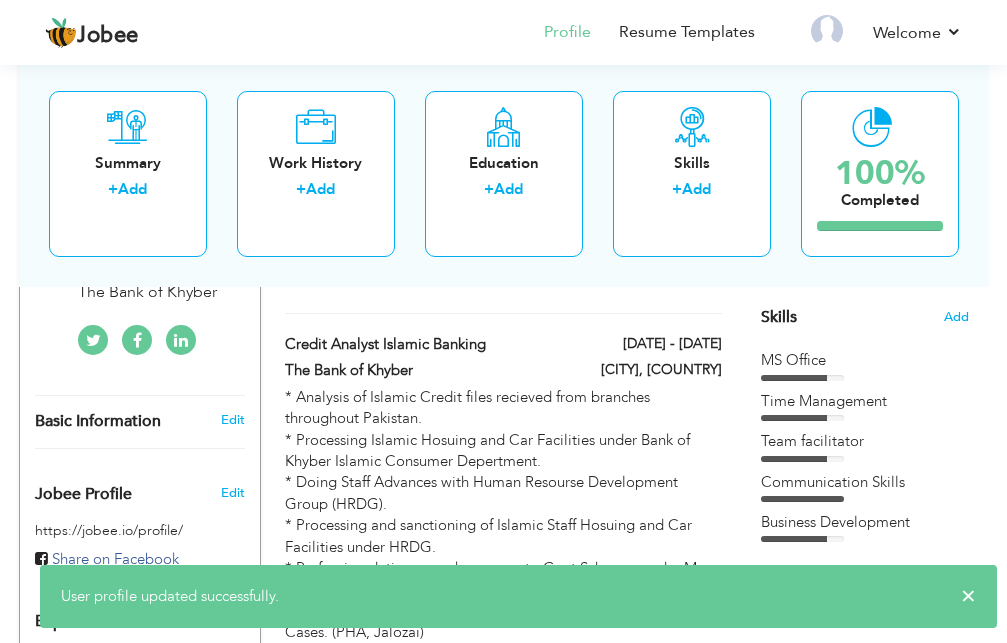 scroll, scrollTop: 0, scrollLeft: 0, axis: both 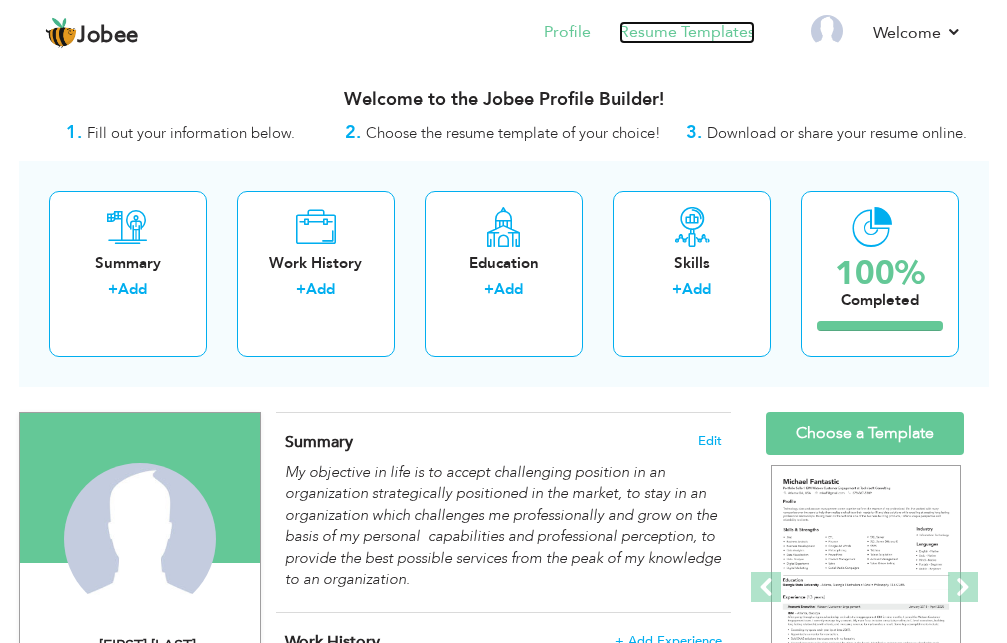 click on "Resume Templates" at bounding box center (687, 32) 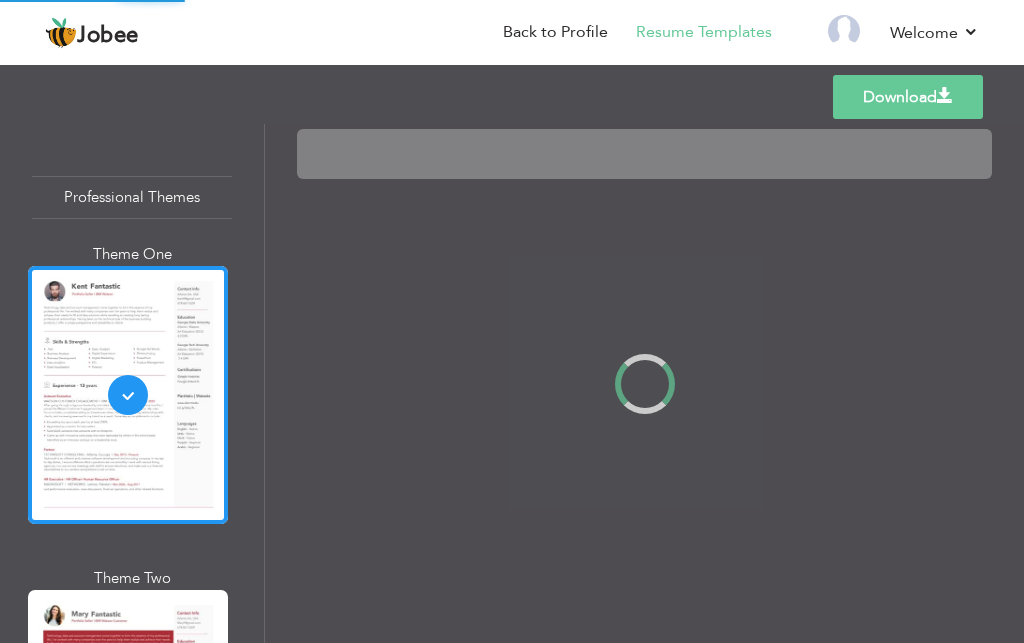 scroll, scrollTop: 0, scrollLeft: 0, axis: both 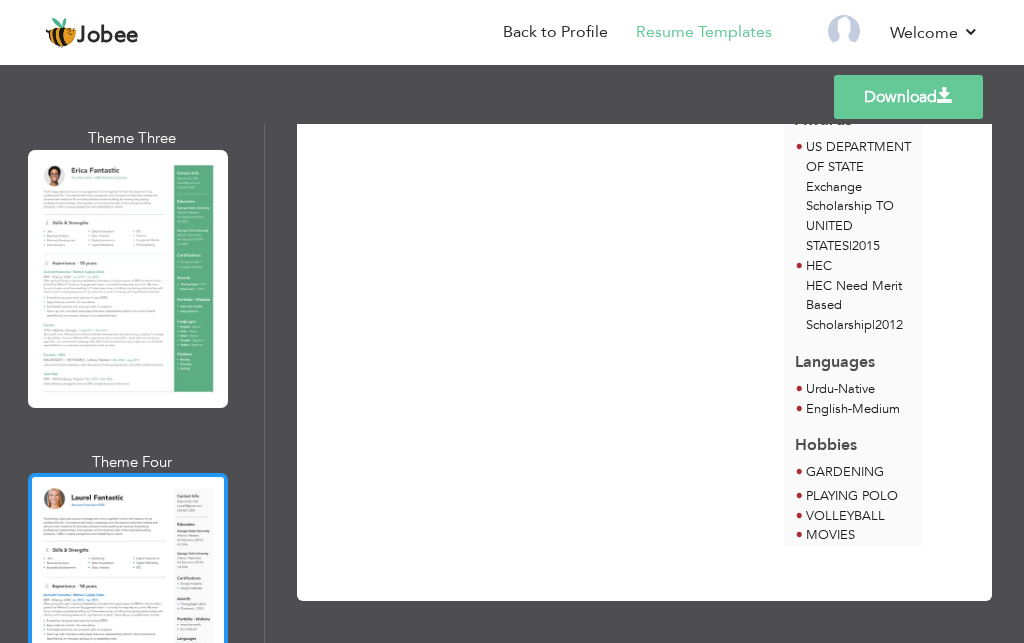 click at bounding box center [128, 602] 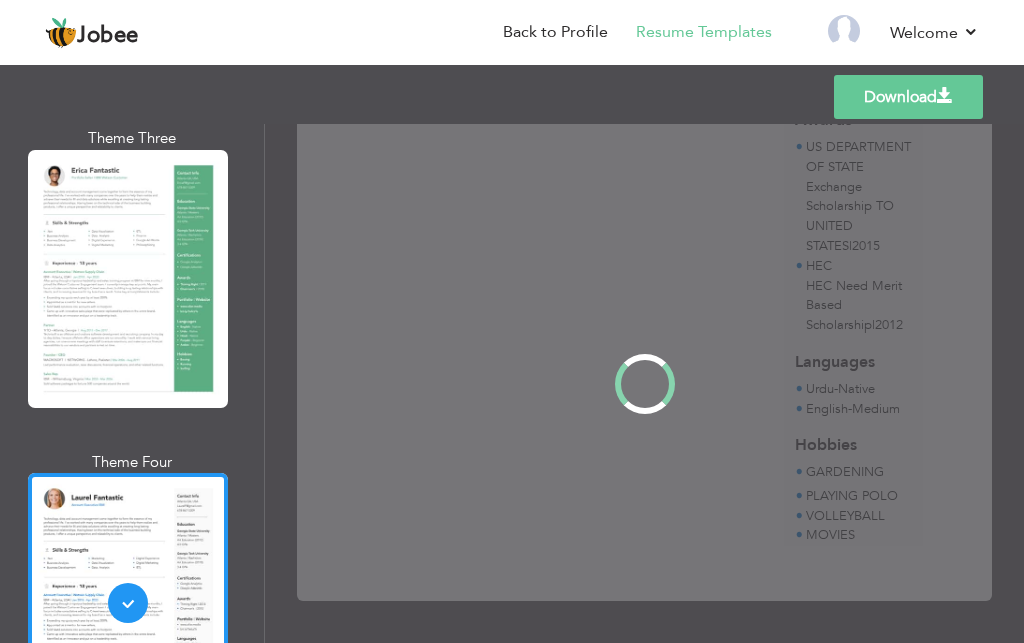 scroll, scrollTop: 0, scrollLeft: 0, axis: both 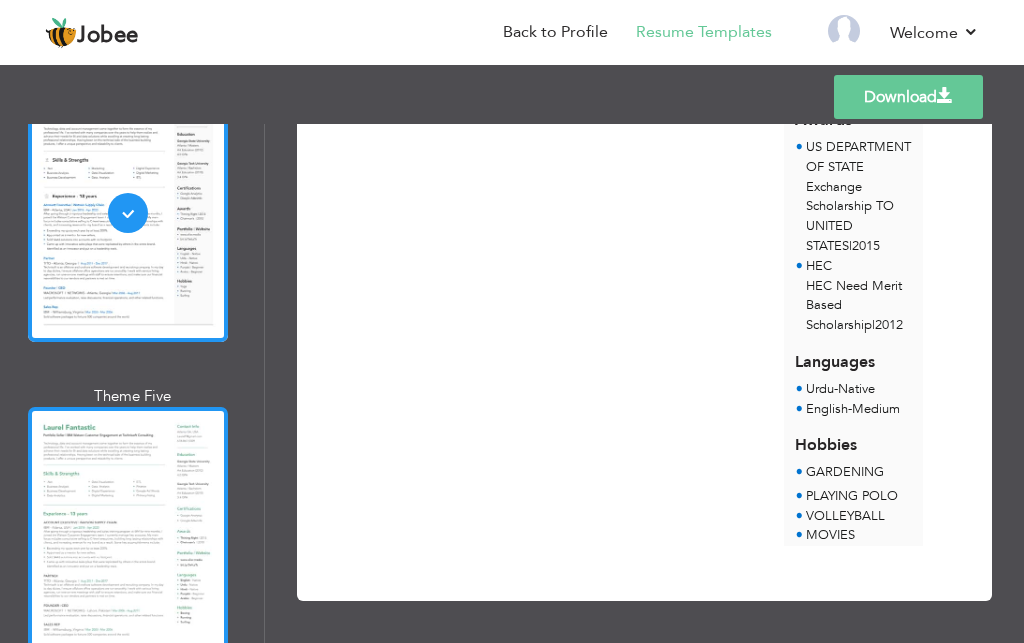 click at bounding box center [128, 536] 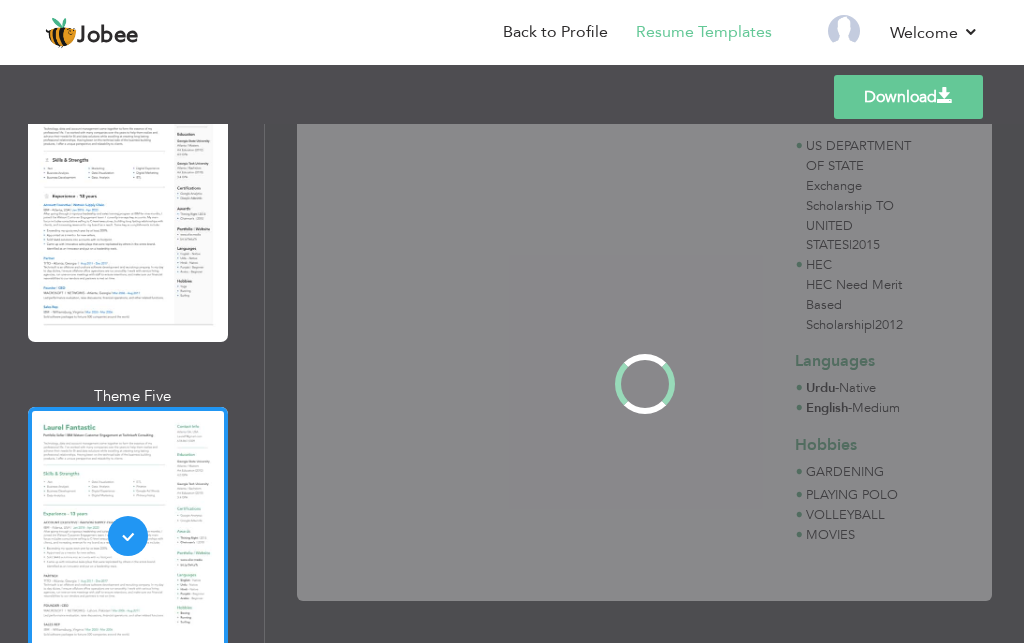 scroll, scrollTop: 0, scrollLeft: 0, axis: both 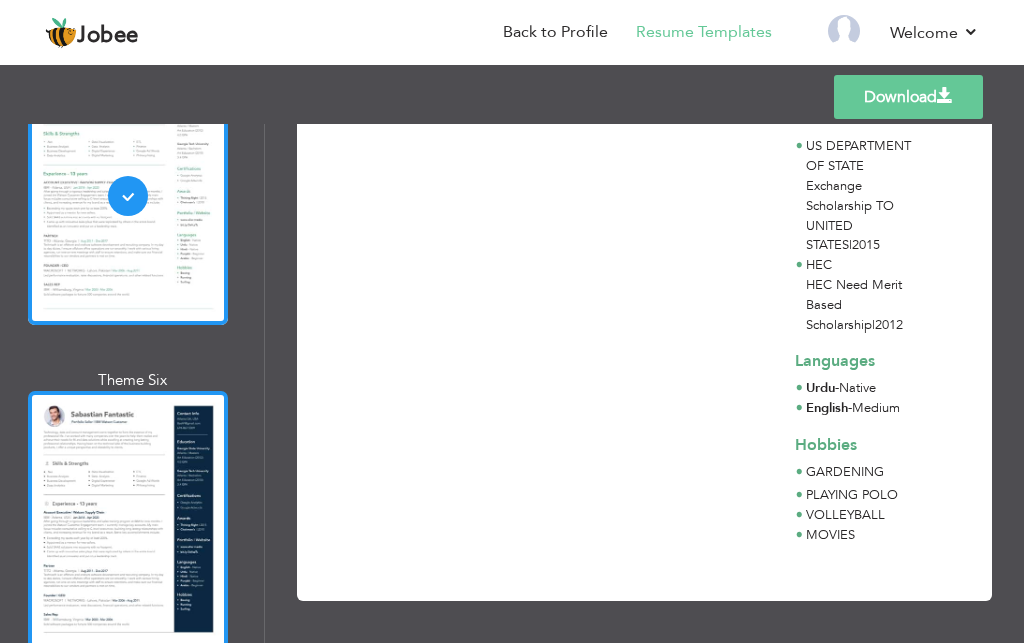 click at bounding box center (128, 520) 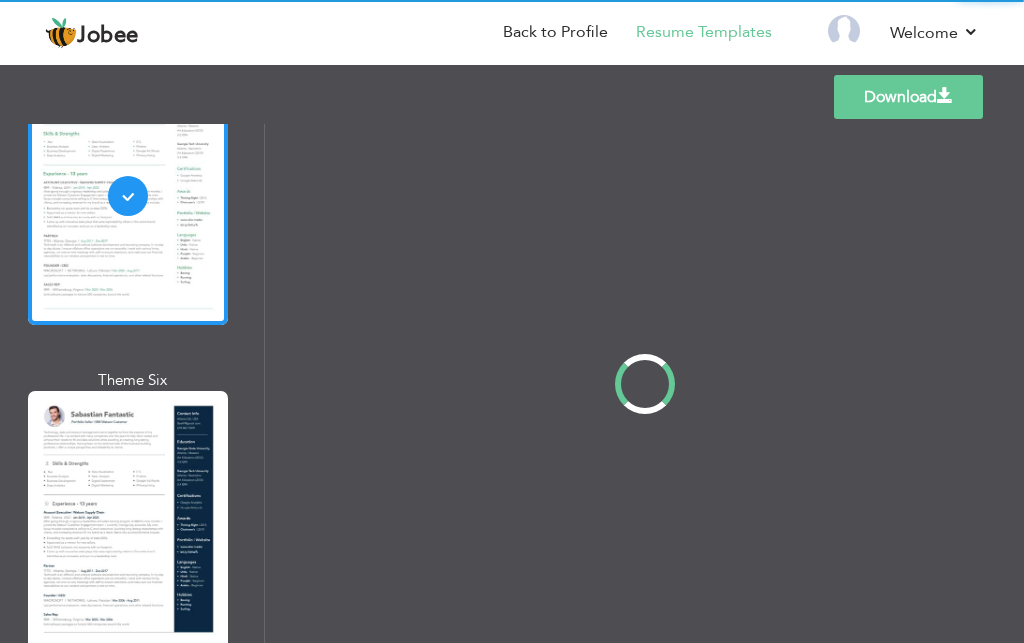 scroll, scrollTop: 0, scrollLeft: 0, axis: both 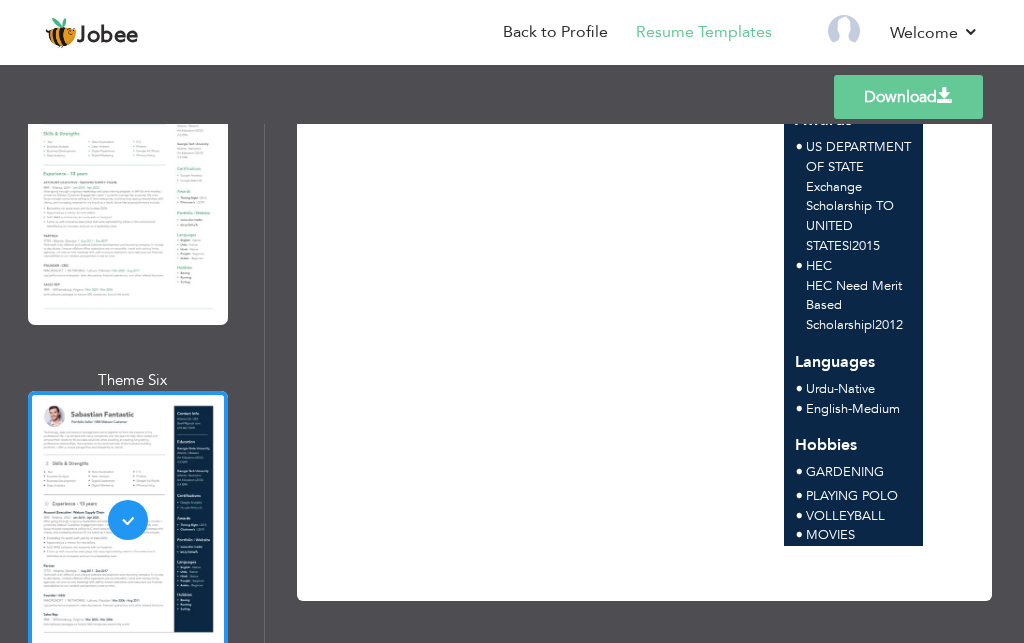 drag, startPoint x: 264, startPoint y: 242, endPoint x: 267, endPoint y: 270, distance: 28.160255 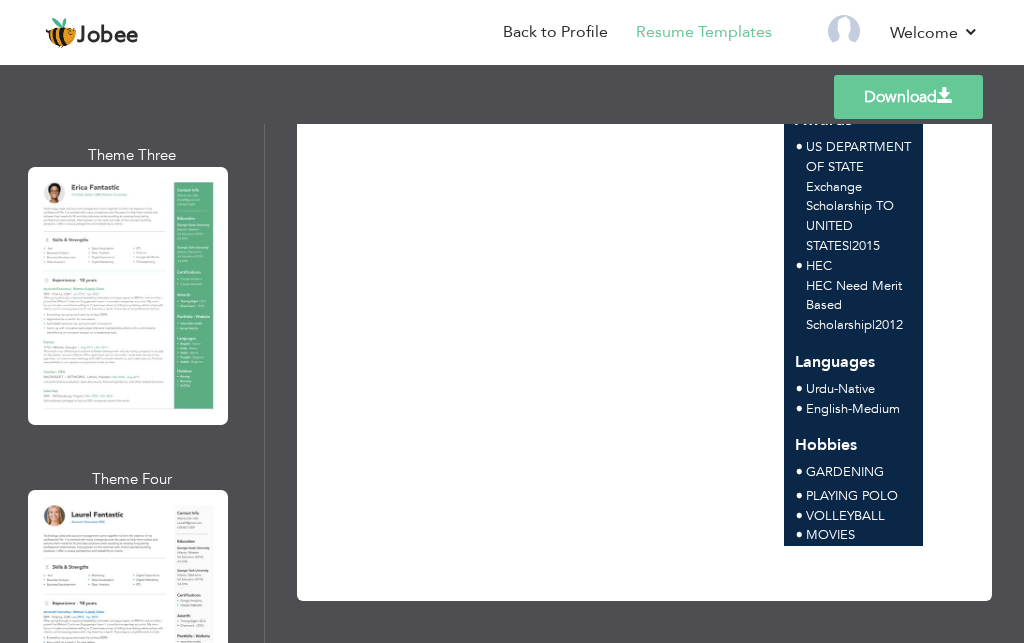 scroll, scrollTop: 356, scrollLeft: 0, axis: vertical 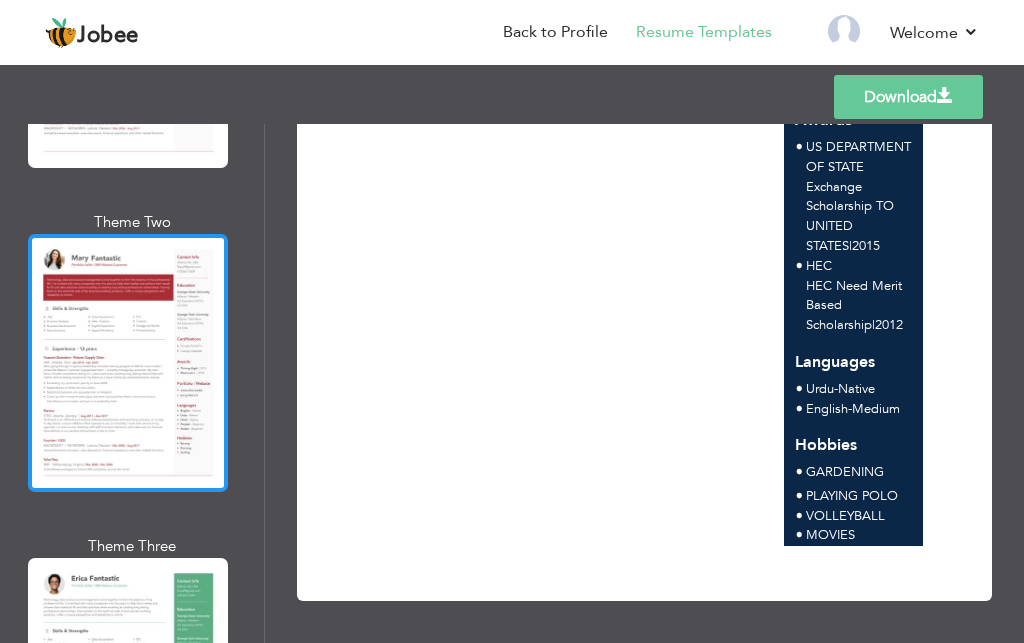 click at bounding box center (128, 363) 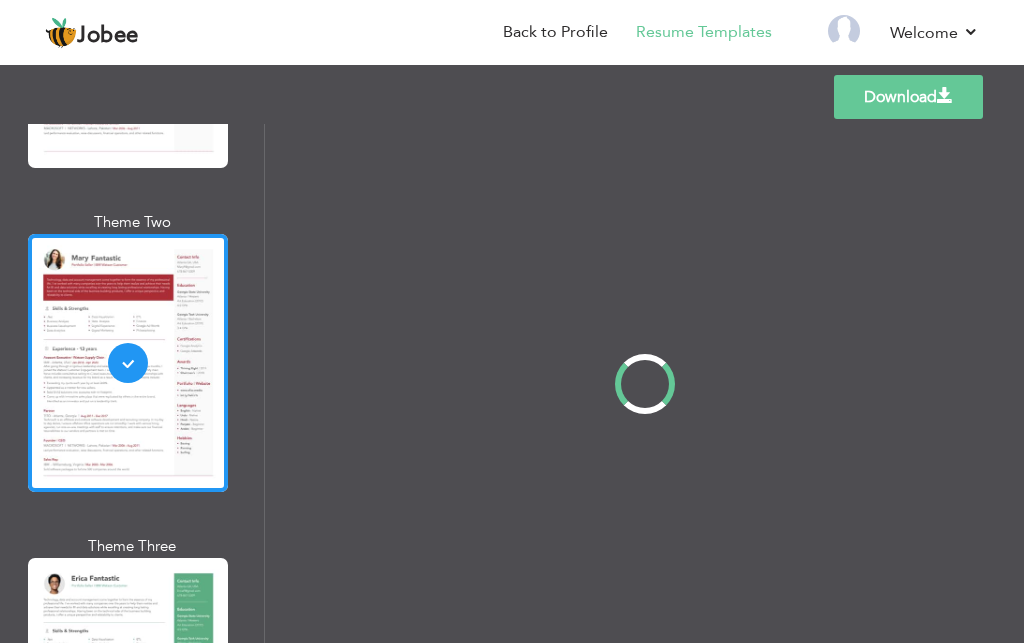 scroll, scrollTop: 0, scrollLeft: 0, axis: both 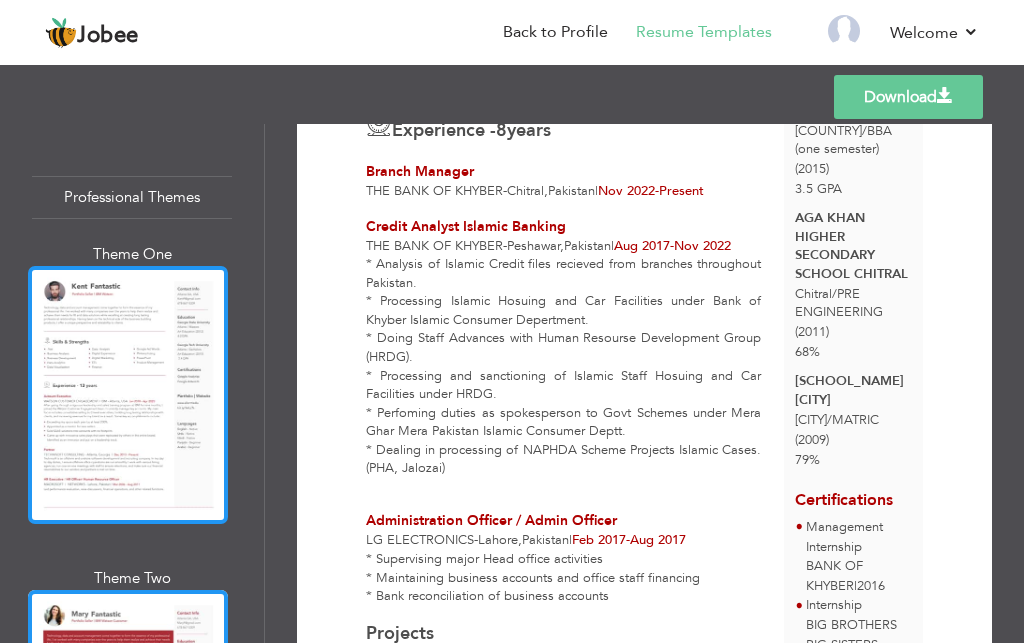 click at bounding box center [128, 395] 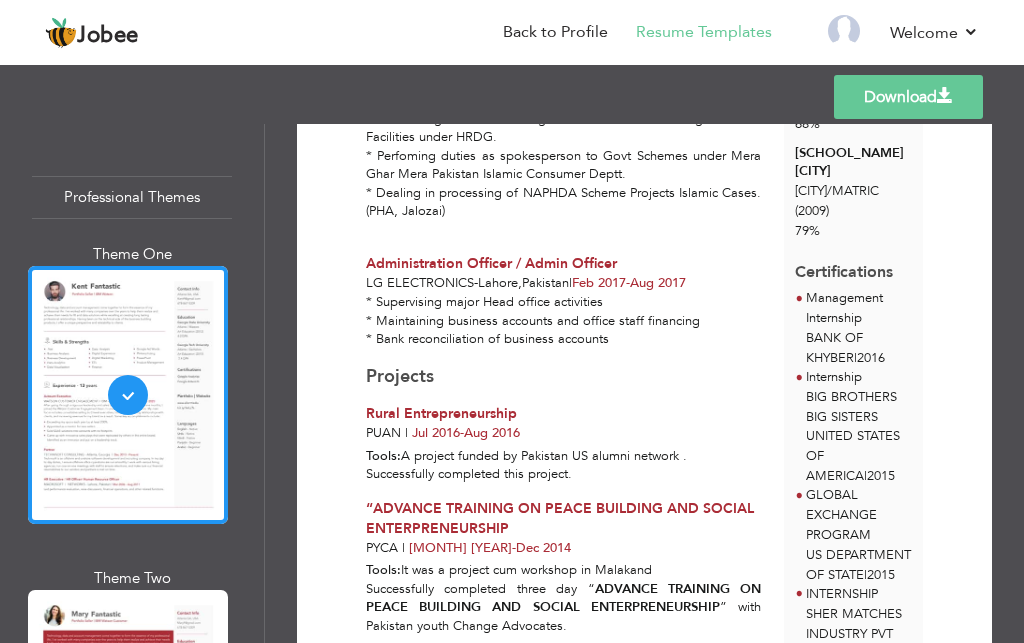 scroll, scrollTop: 0, scrollLeft: 0, axis: both 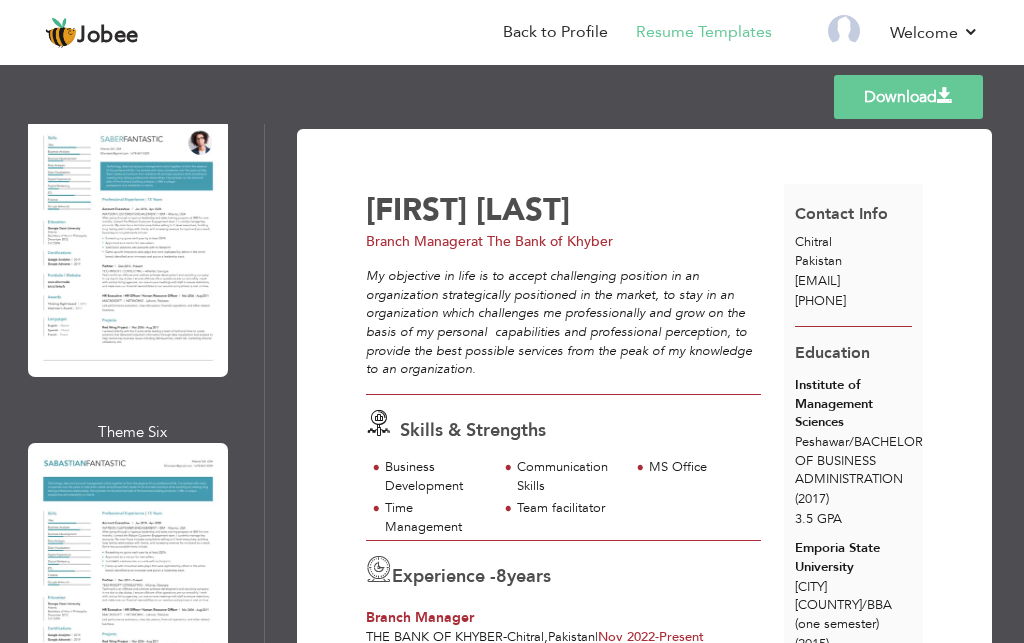 click at bounding box center [128, 896] 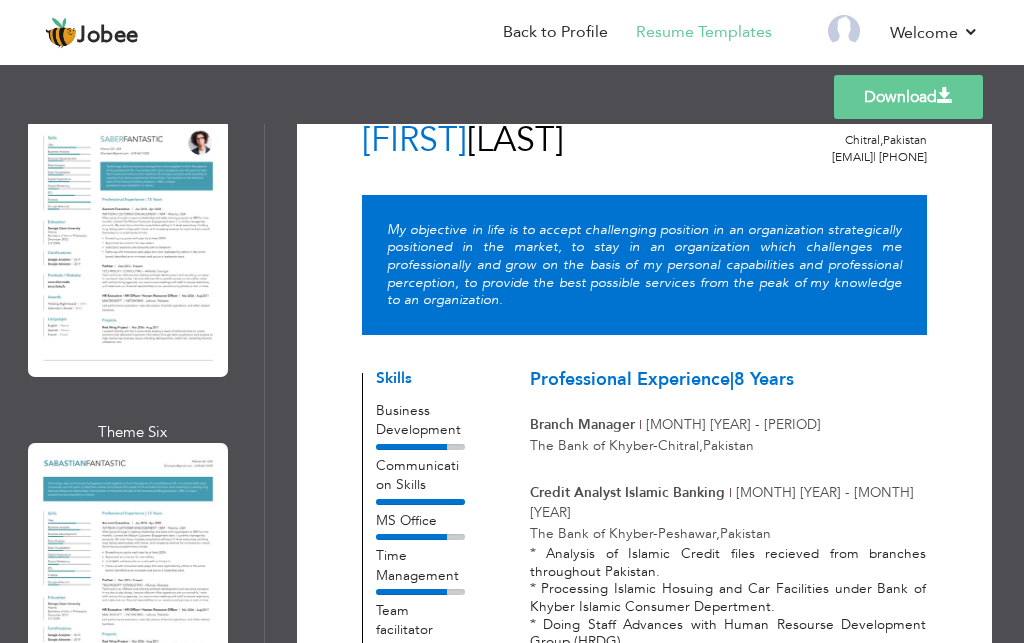 scroll, scrollTop: 0, scrollLeft: 0, axis: both 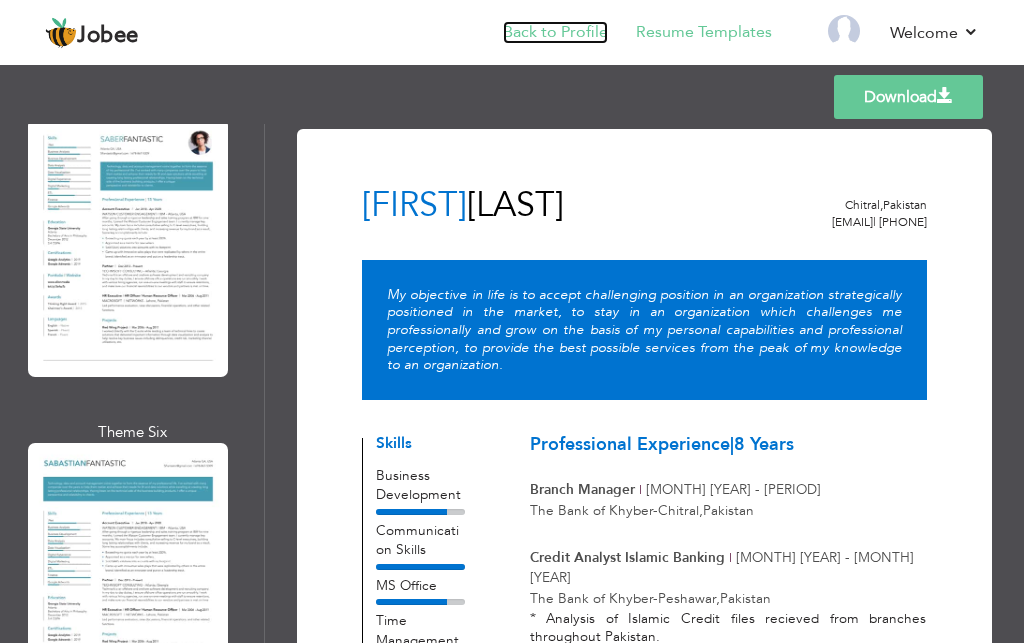 click on "Back to Profile" at bounding box center [555, 32] 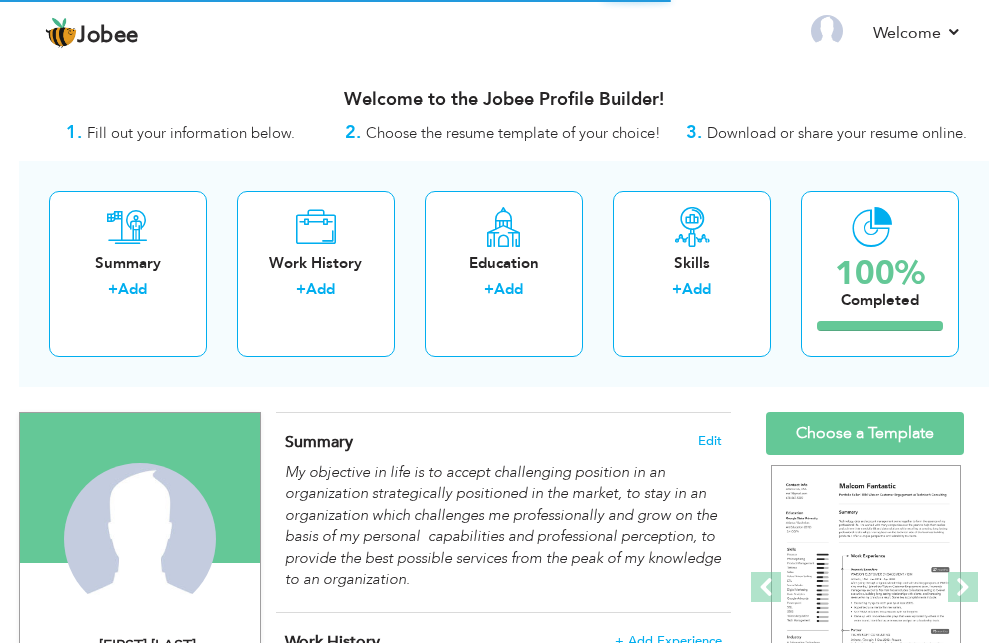 click on "Skills" at bounding box center [692, 263] 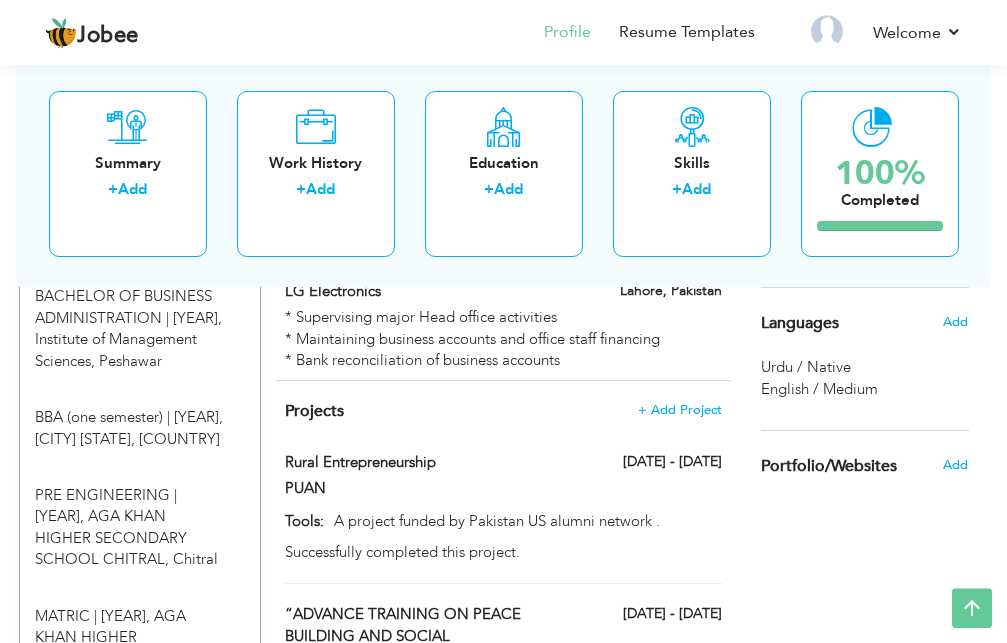 scroll, scrollTop: 794, scrollLeft: 0, axis: vertical 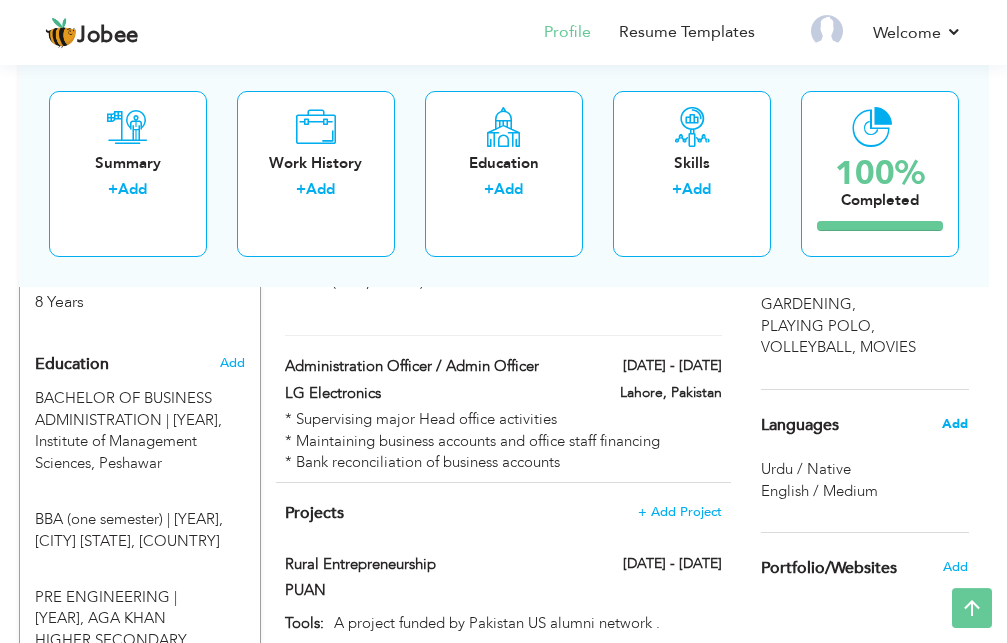 click on "Add" at bounding box center (955, 424) 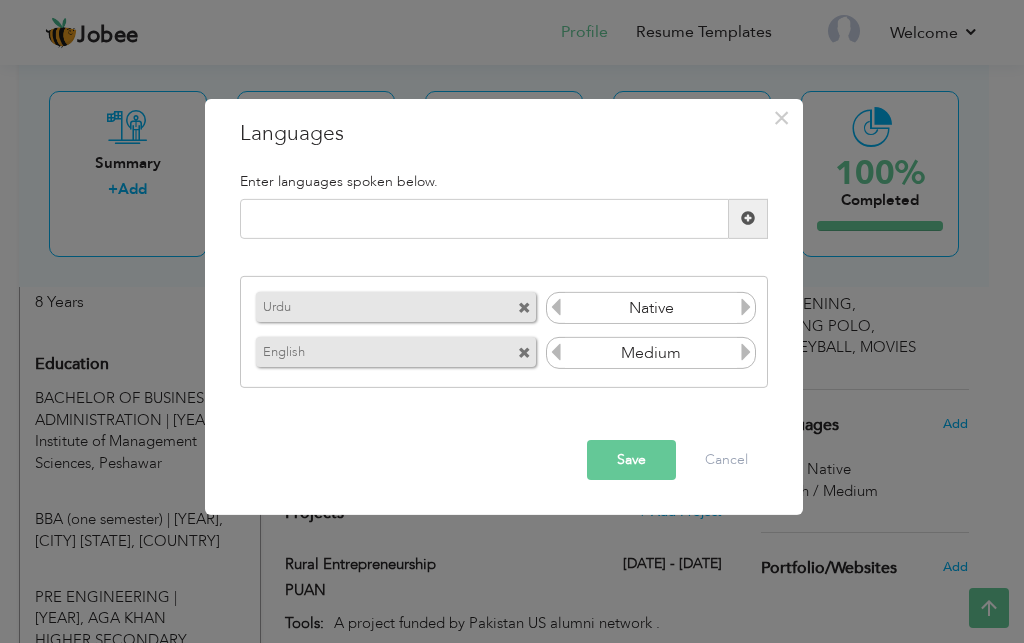 click at bounding box center (746, 352) 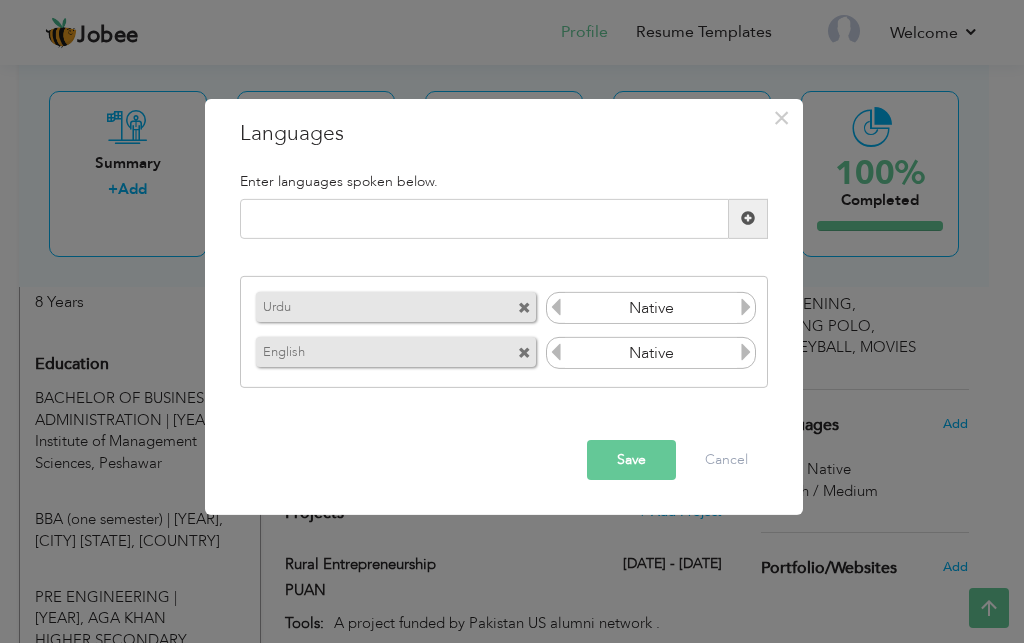 click on "Save" at bounding box center (631, 460) 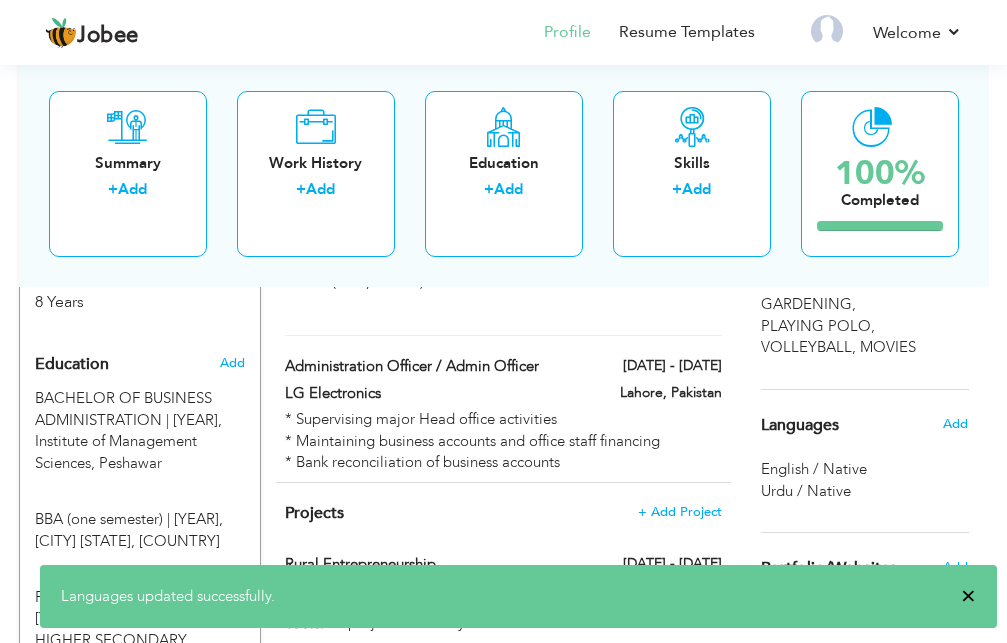 click on "×" at bounding box center (968, 596) 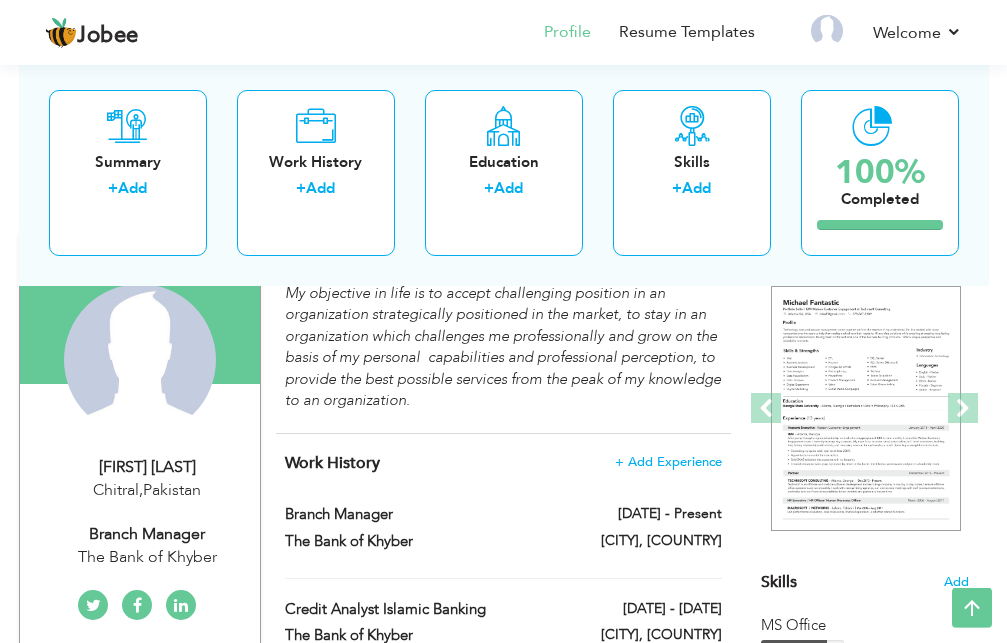 scroll, scrollTop: 122, scrollLeft: 0, axis: vertical 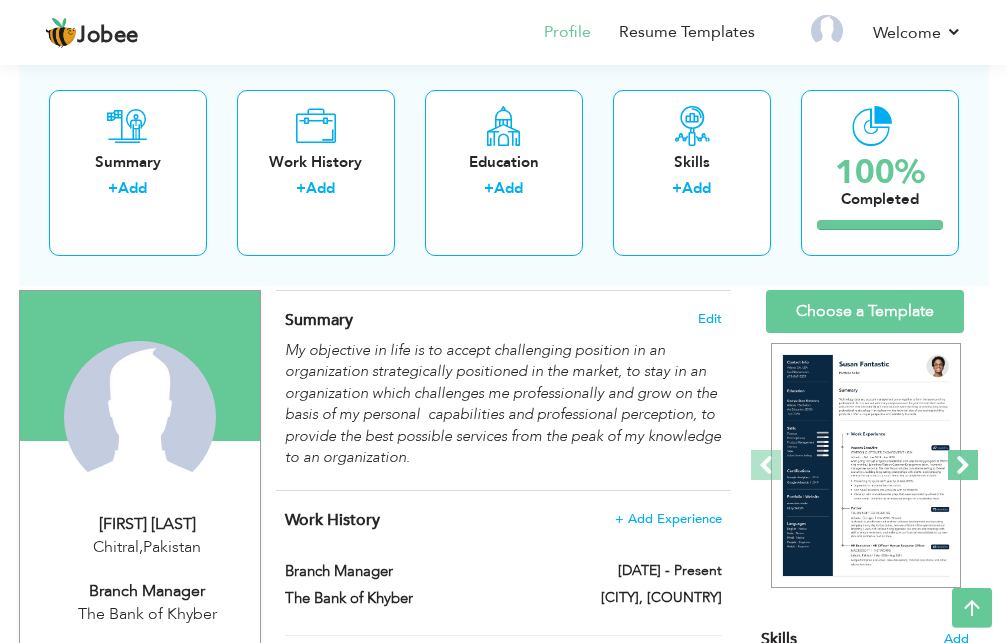 click at bounding box center [963, 465] 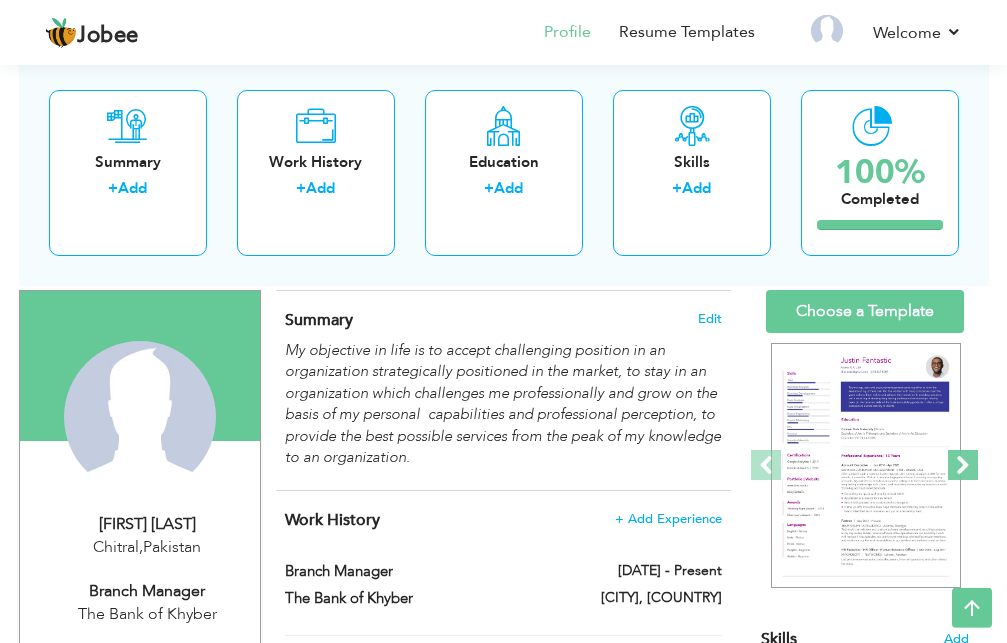 click at bounding box center [963, 465] 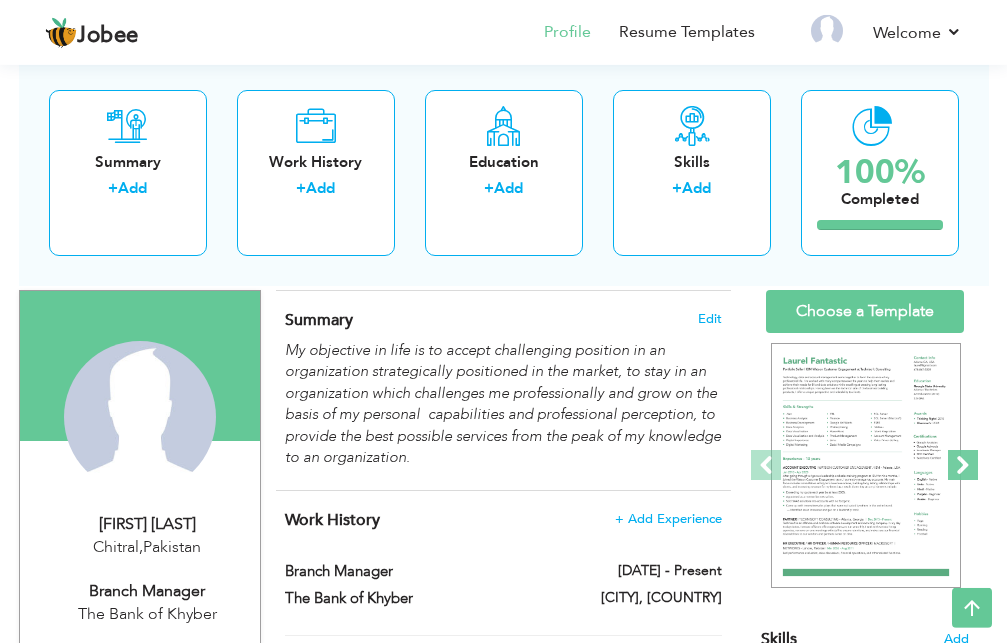 click at bounding box center [963, 465] 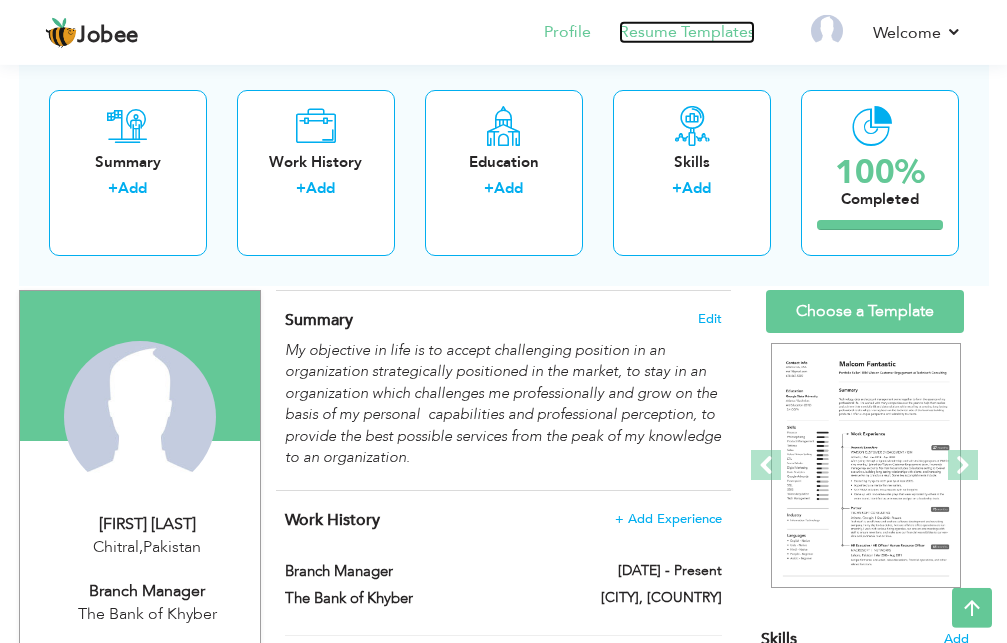 click on "Resume Templates" at bounding box center (687, 32) 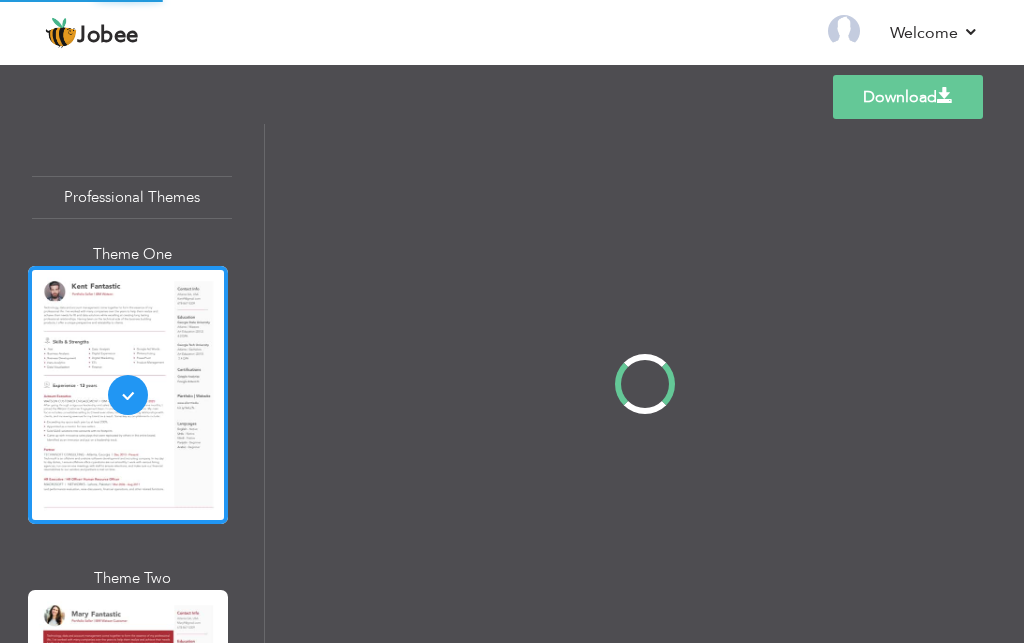 scroll, scrollTop: 0, scrollLeft: 0, axis: both 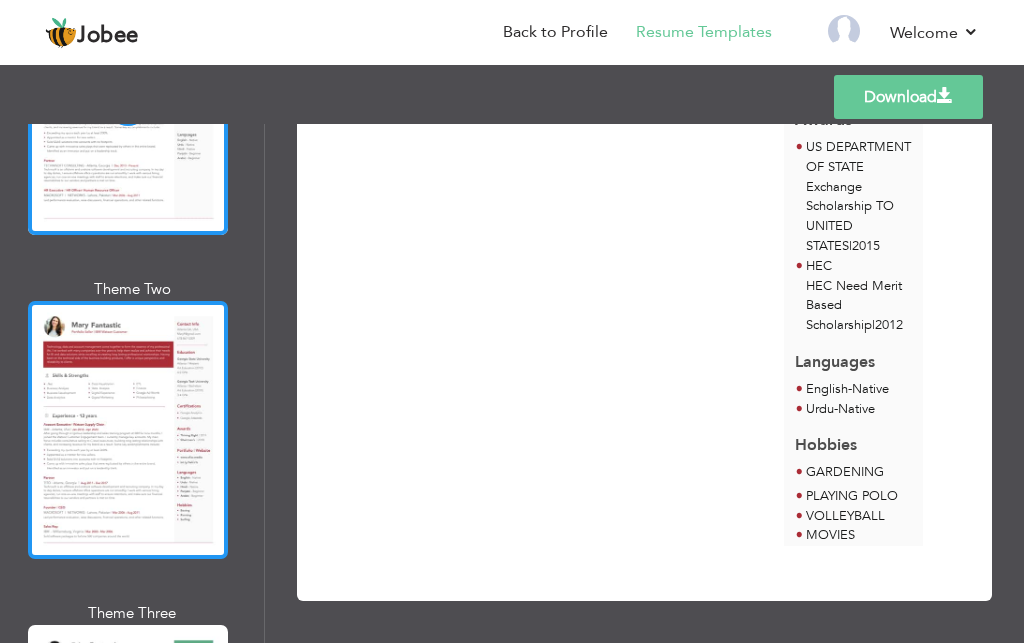 click at bounding box center [128, 430] 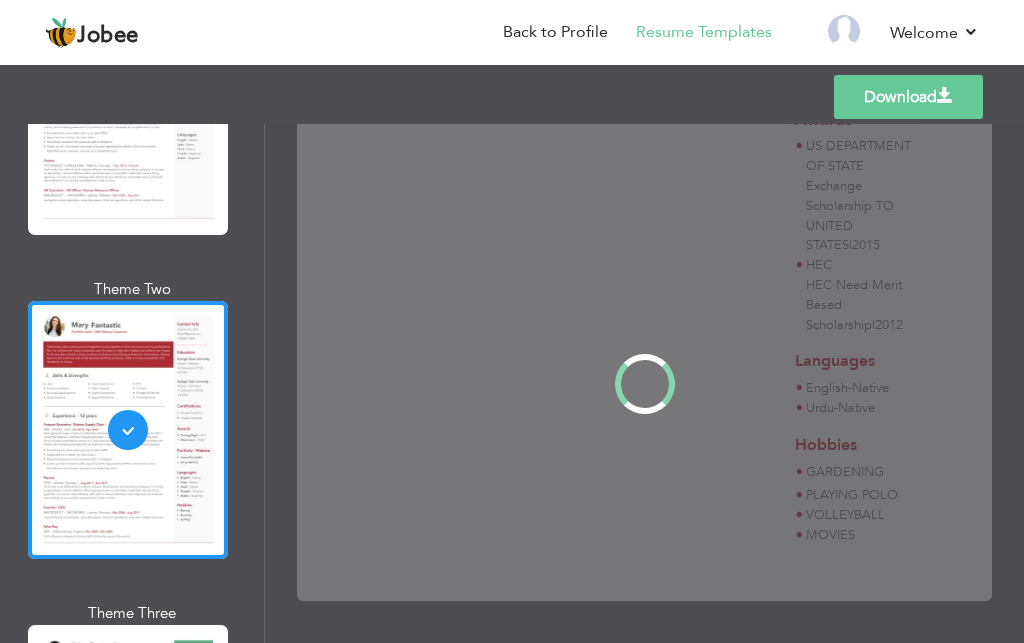 scroll, scrollTop: 0, scrollLeft: 0, axis: both 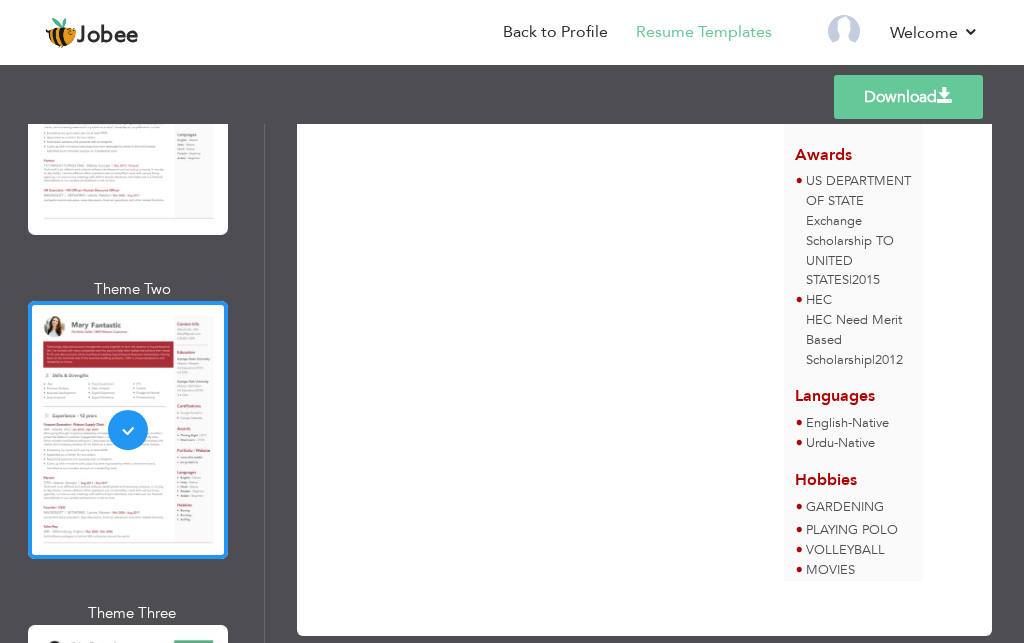 click at bounding box center (128, 754) 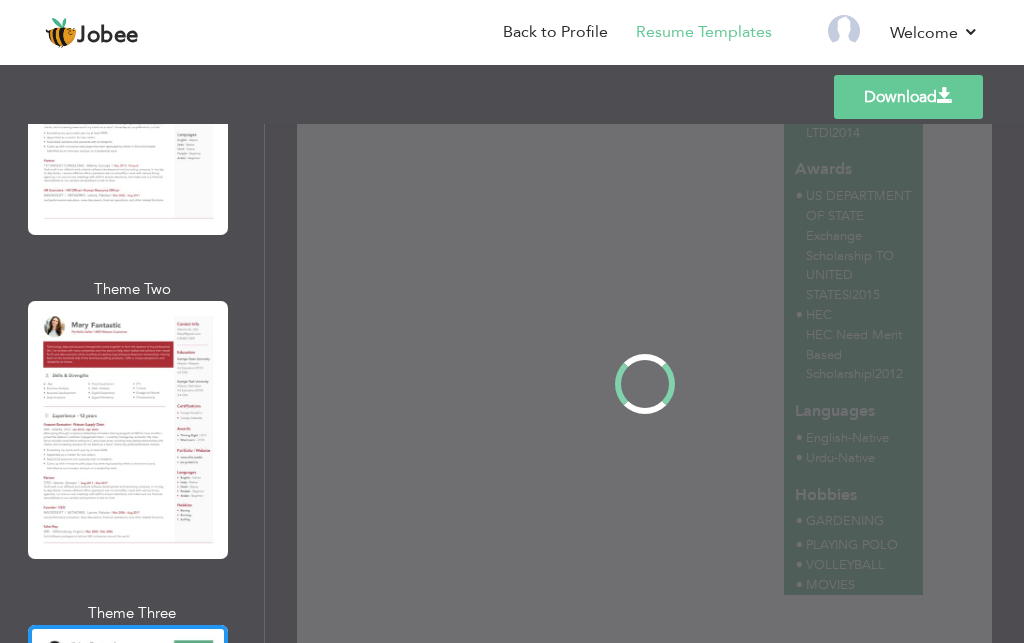 scroll, scrollTop: 0, scrollLeft: 0, axis: both 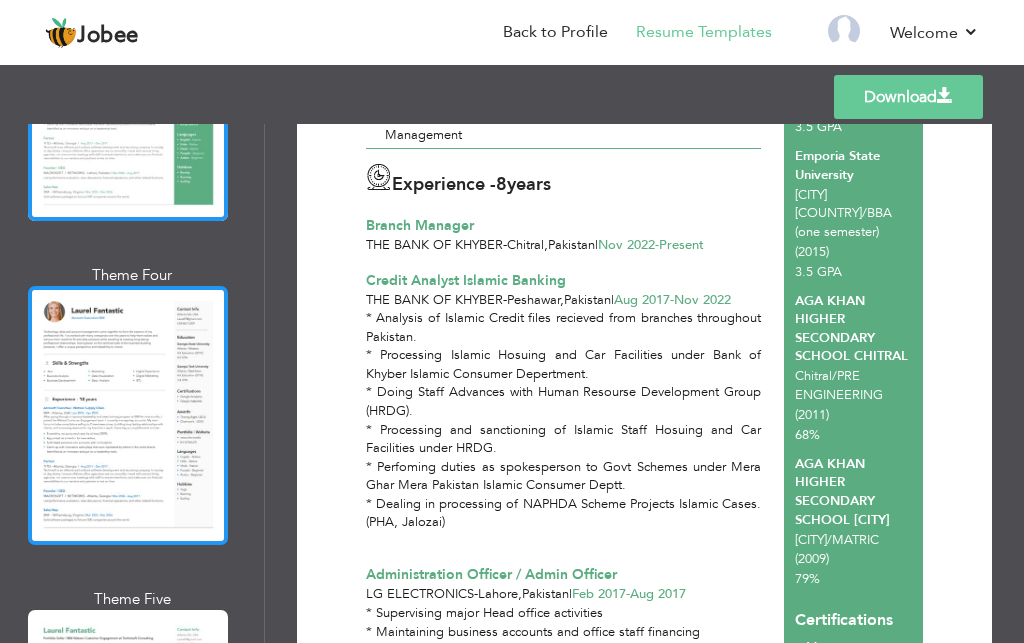 click at bounding box center [128, 415] 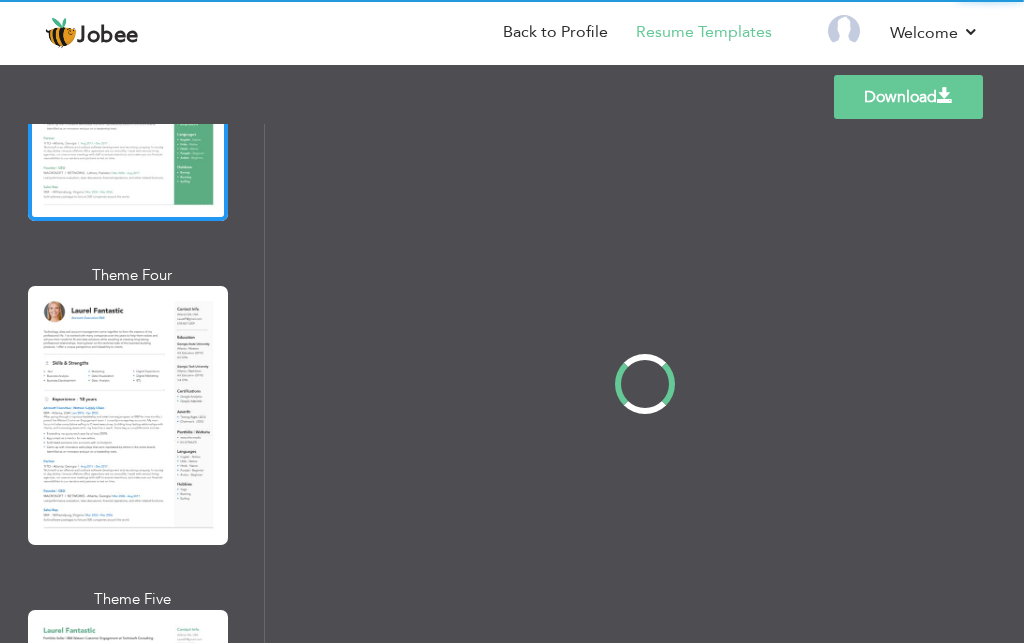 scroll, scrollTop: 0, scrollLeft: 0, axis: both 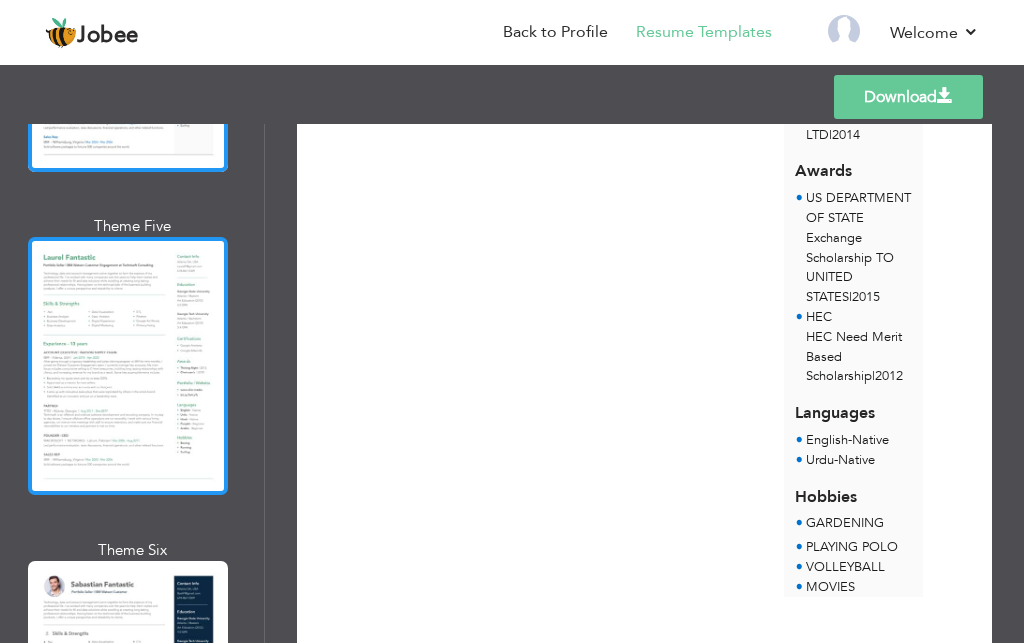 click at bounding box center (128, 366) 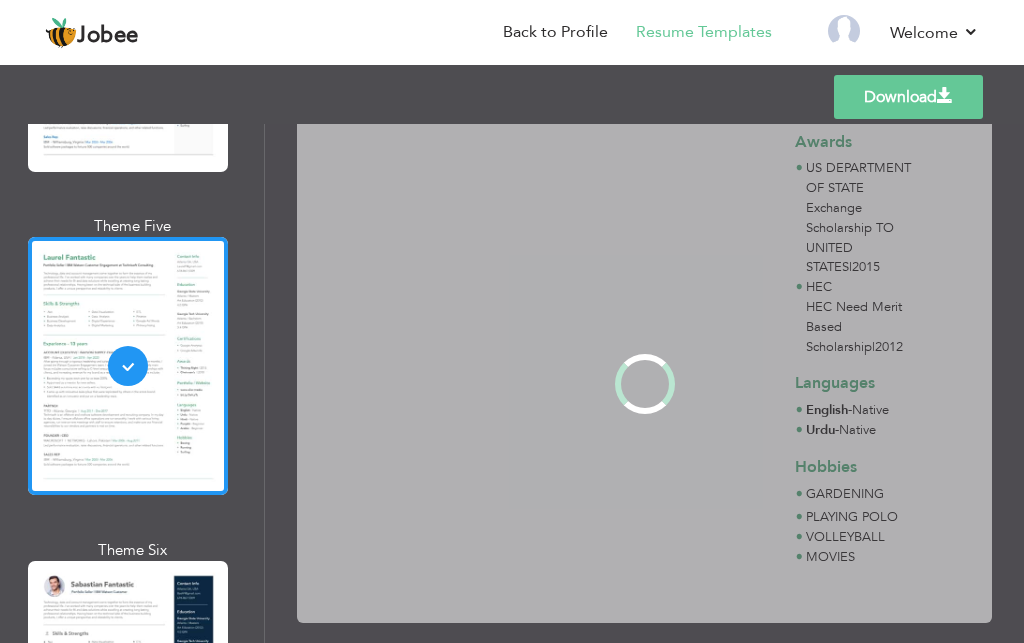 scroll, scrollTop: 0, scrollLeft: 0, axis: both 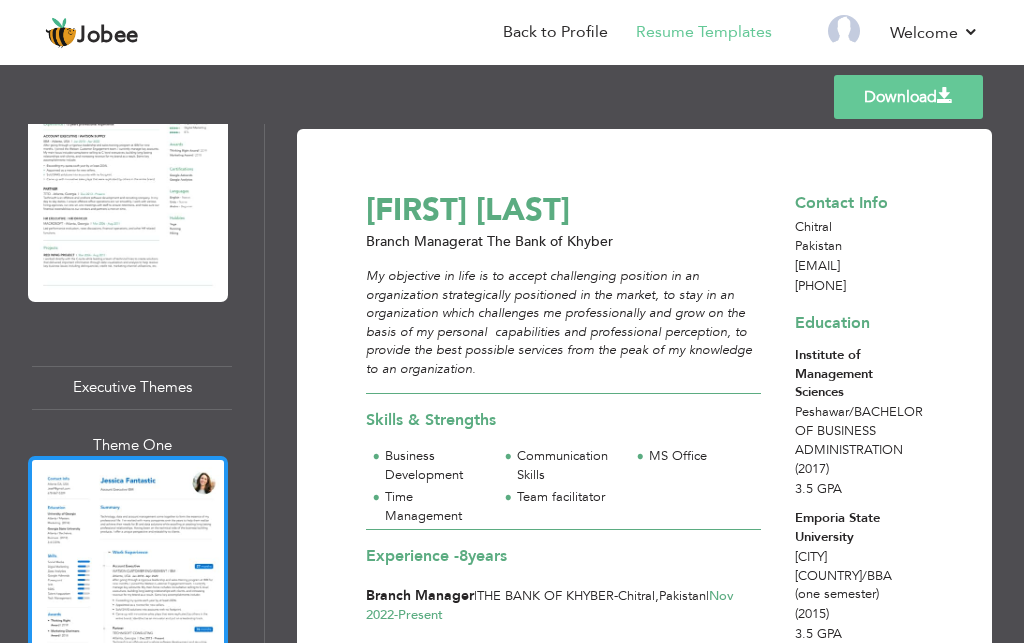 click at bounding box center [128, 585] 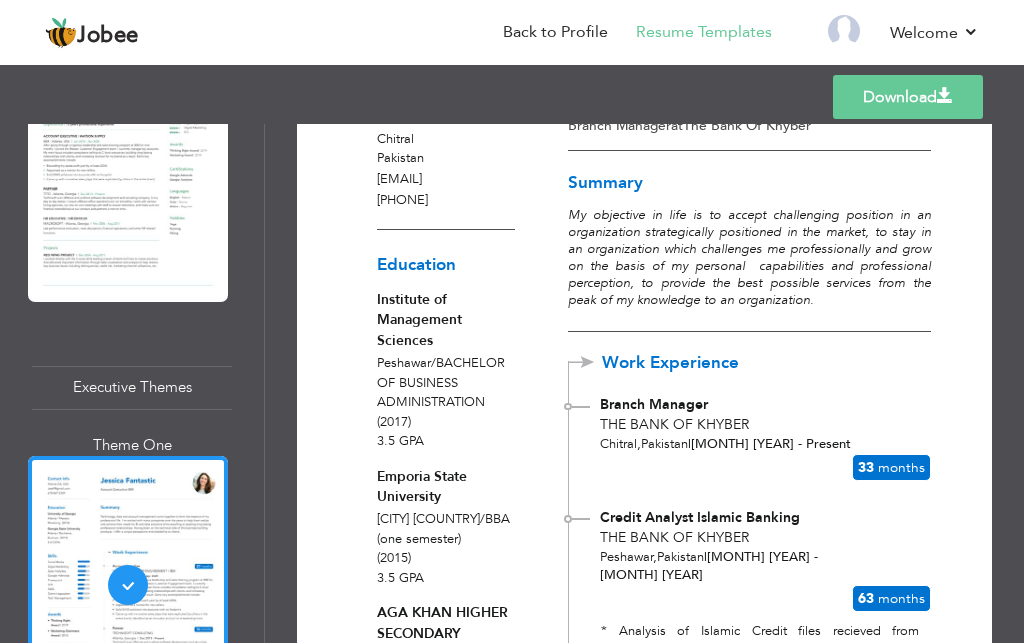 scroll, scrollTop: 0, scrollLeft: 0, axis: both 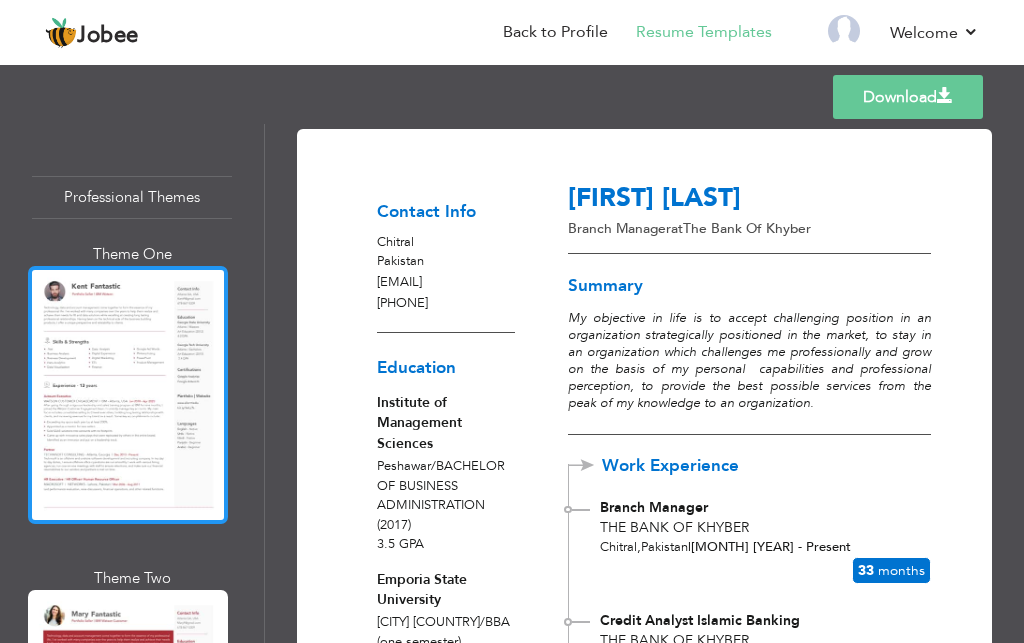 click at bounding box center [128, 395] 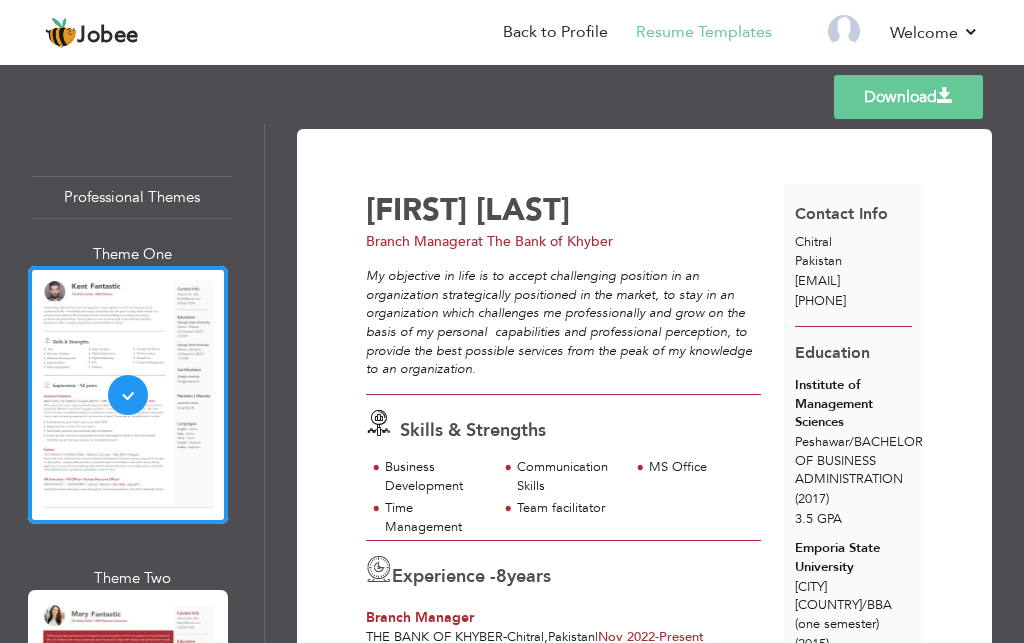 click at bounding box center [945, 96] 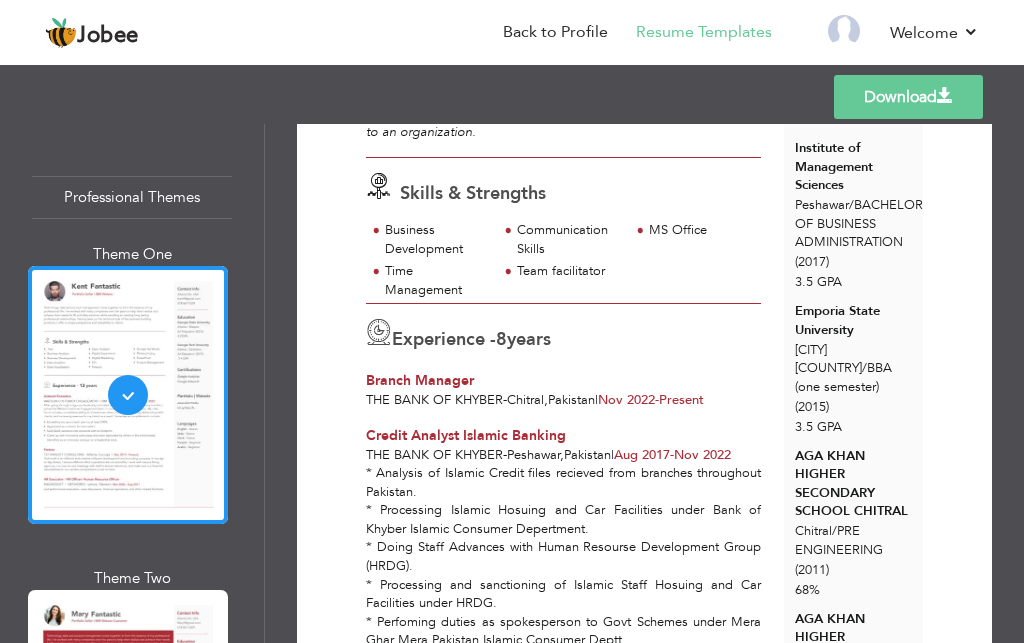 scroll, scrollTop: 311, scrollLeft: 0, axis: vertical 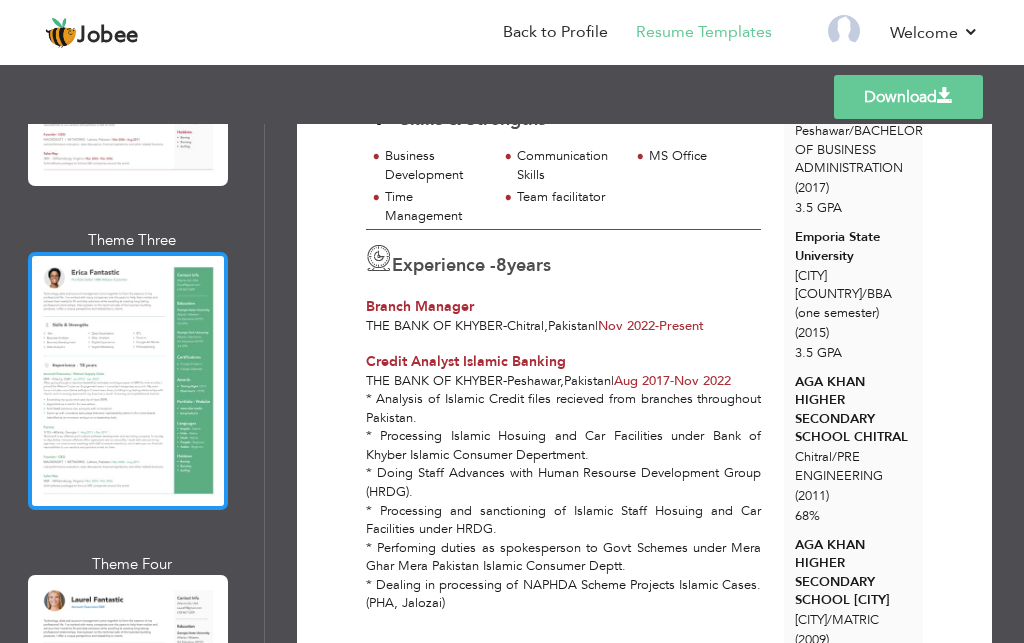 click at bounding box center [128, 381] 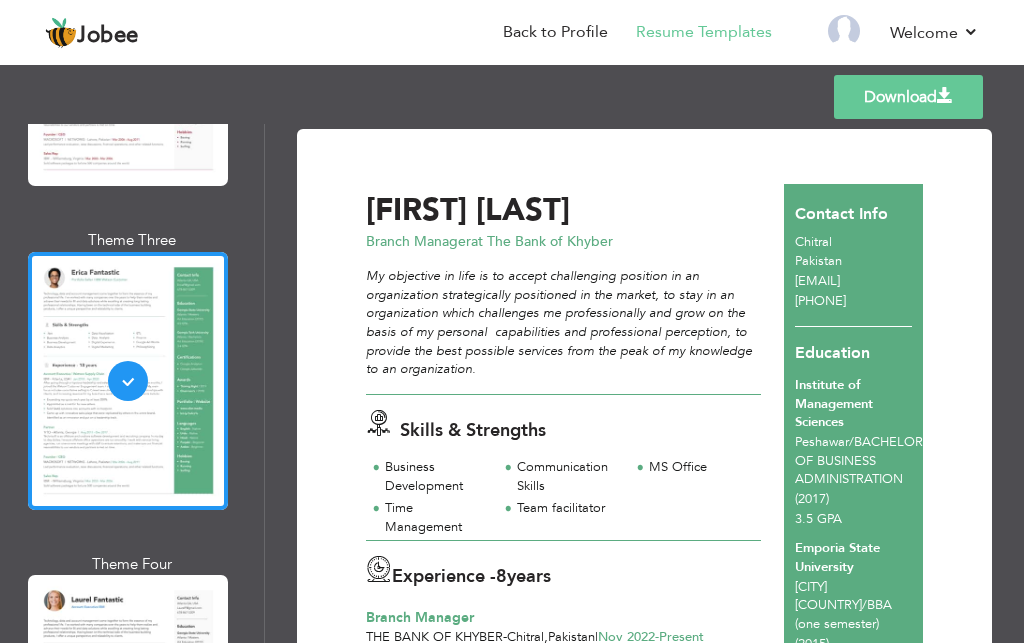 click at bounding box center (945, 96) 